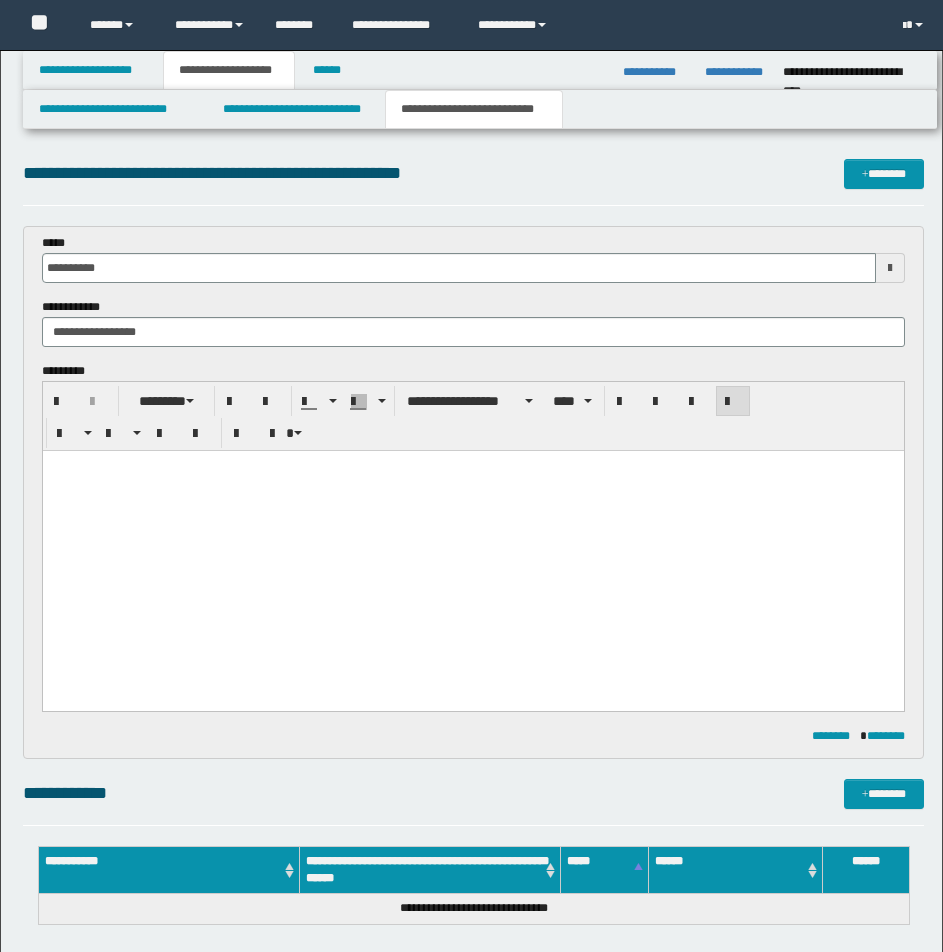 scroll, scrollTop: 0, scrollLeft: 0, axis: both 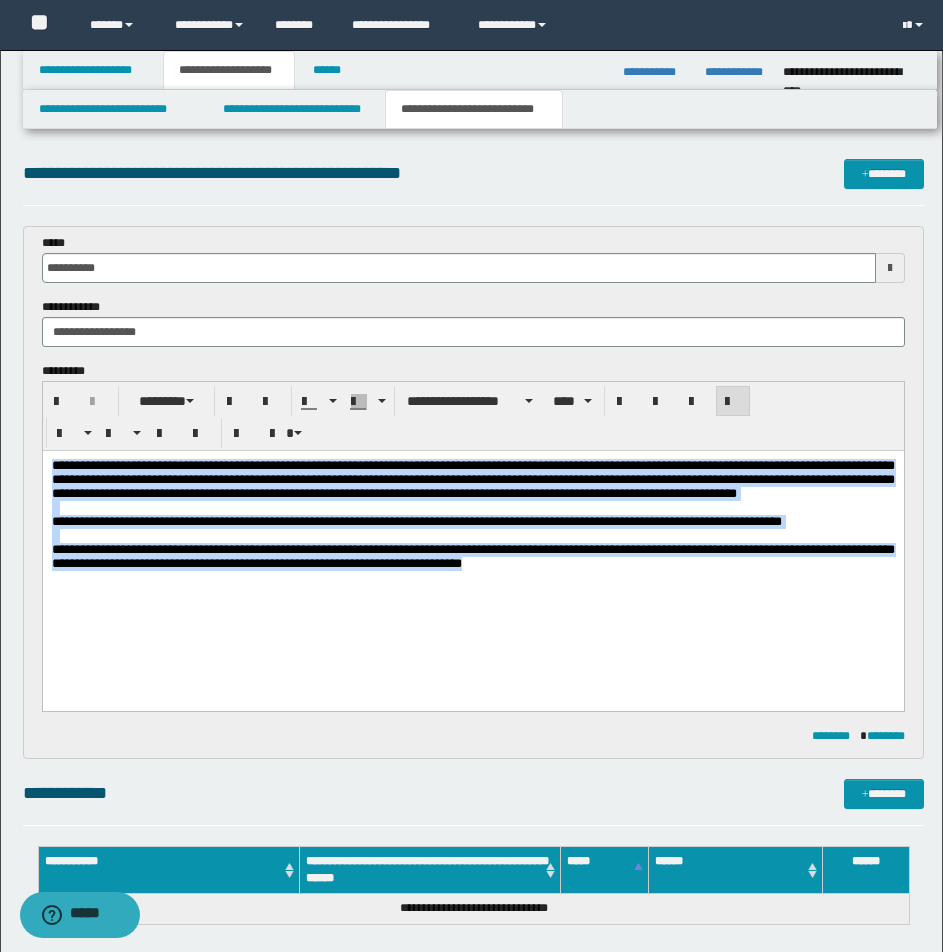 click on "**********" at bounding box center (472, 479) 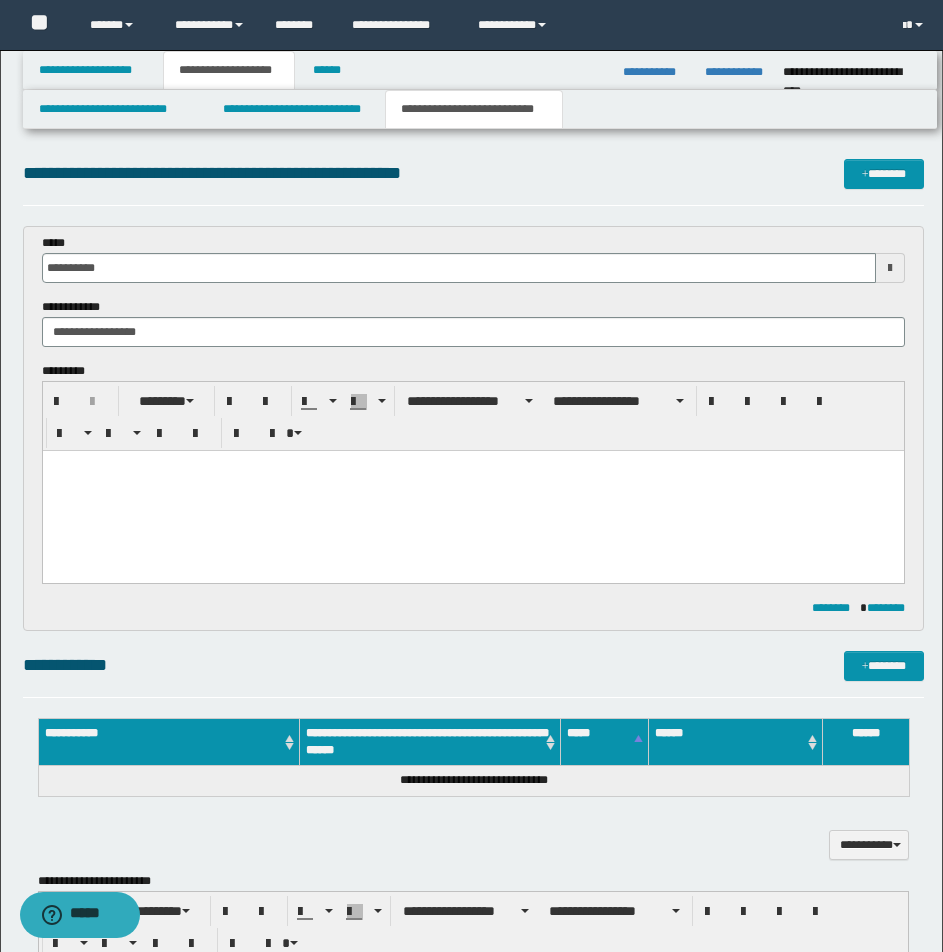 paste 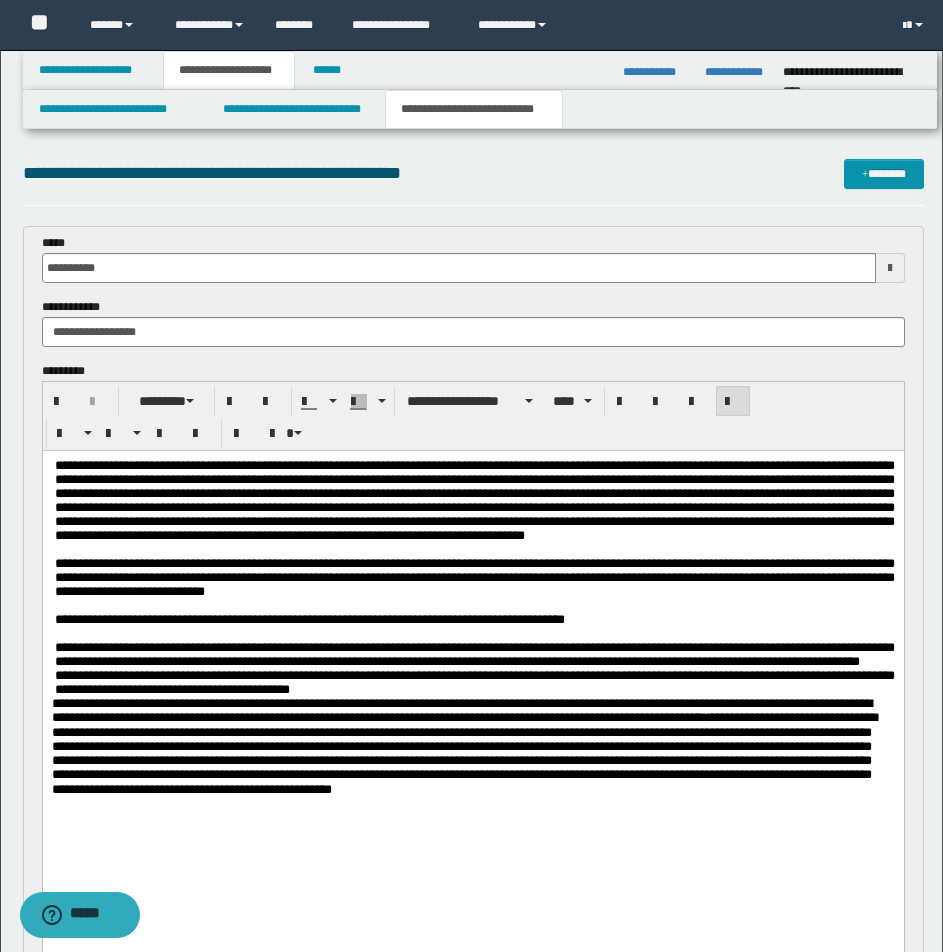click on "**********" at bounding box center [474, 501] 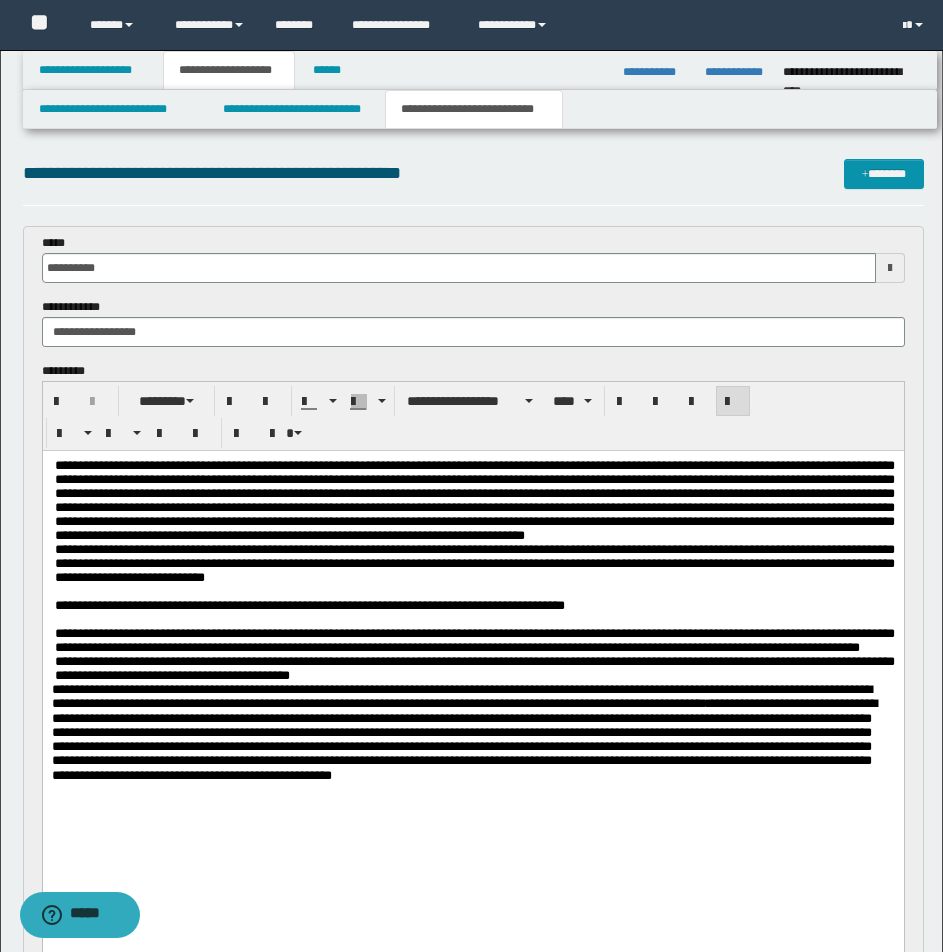 click on "**********" at bounding box center (474, 563) 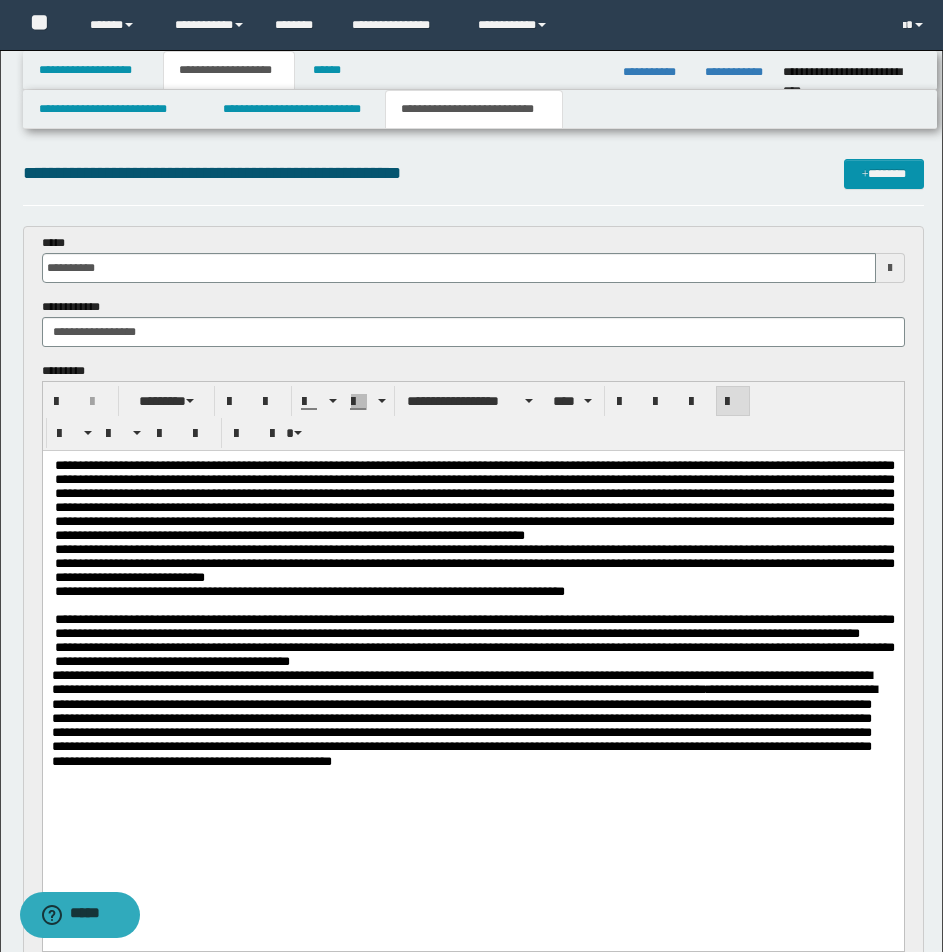 click on "**********" at bounding box center [474, 592] 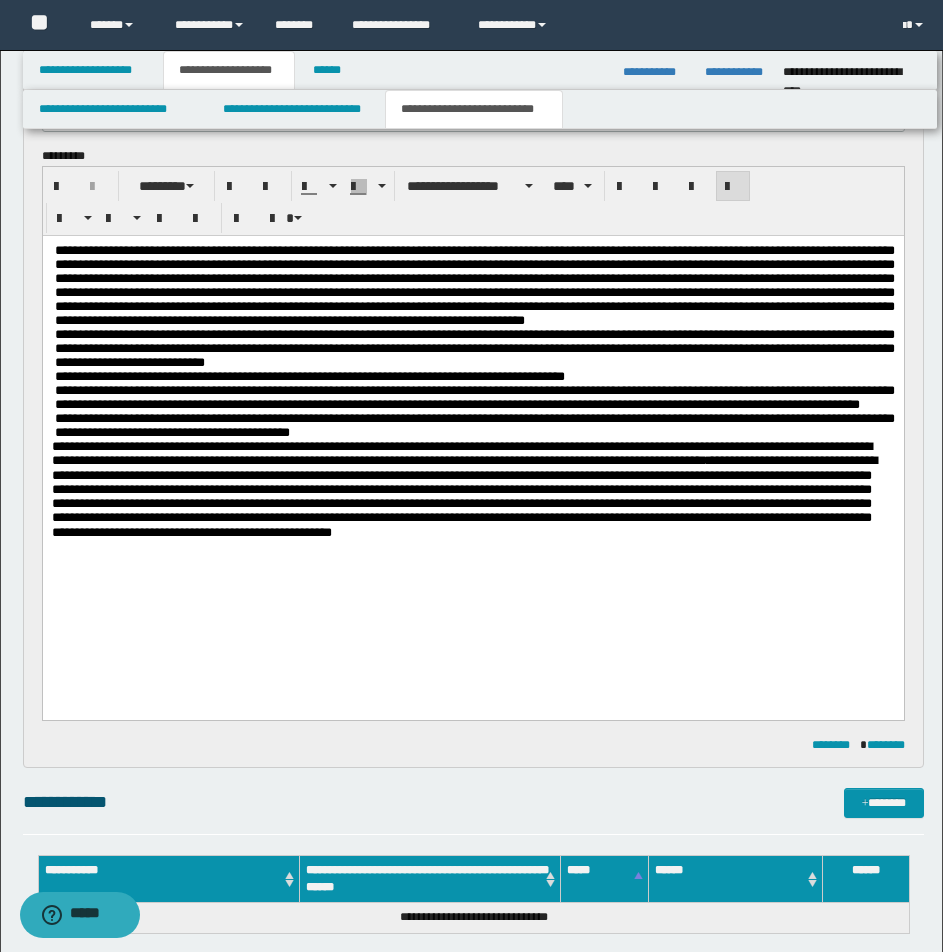 scroll, scrollTop: 328, scrollLeft: 0, axis: vertical 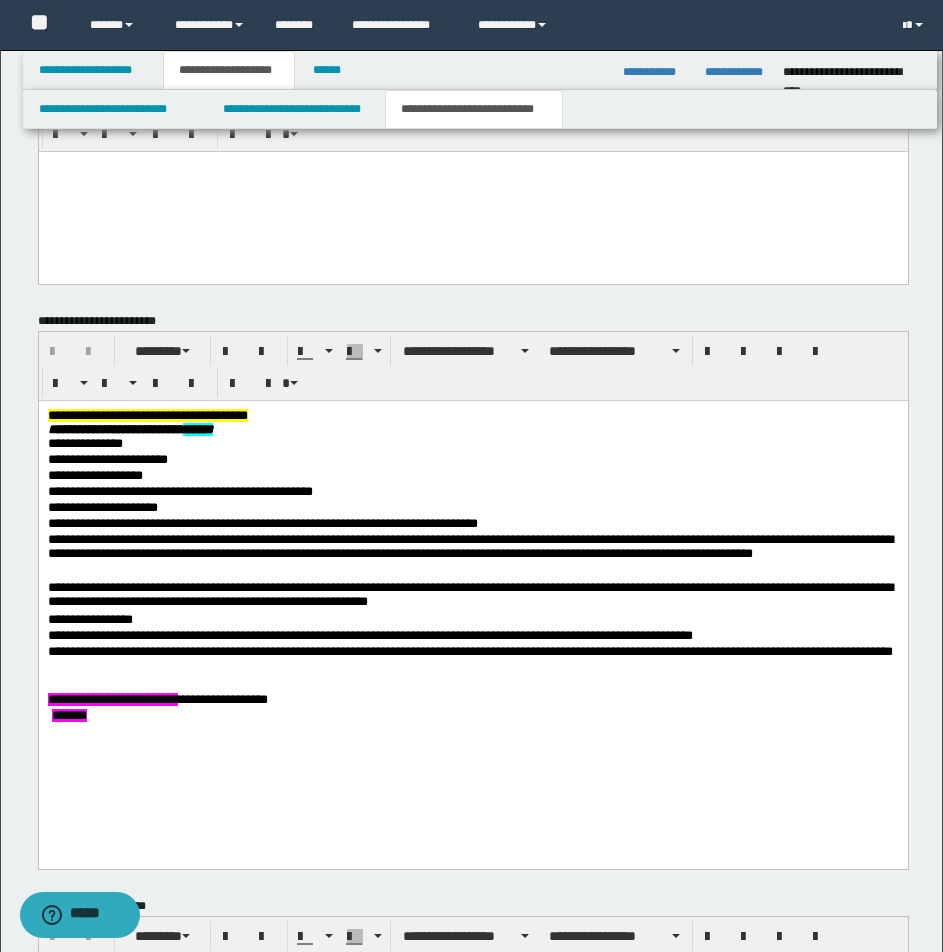 click at bounding box center (472, 191) 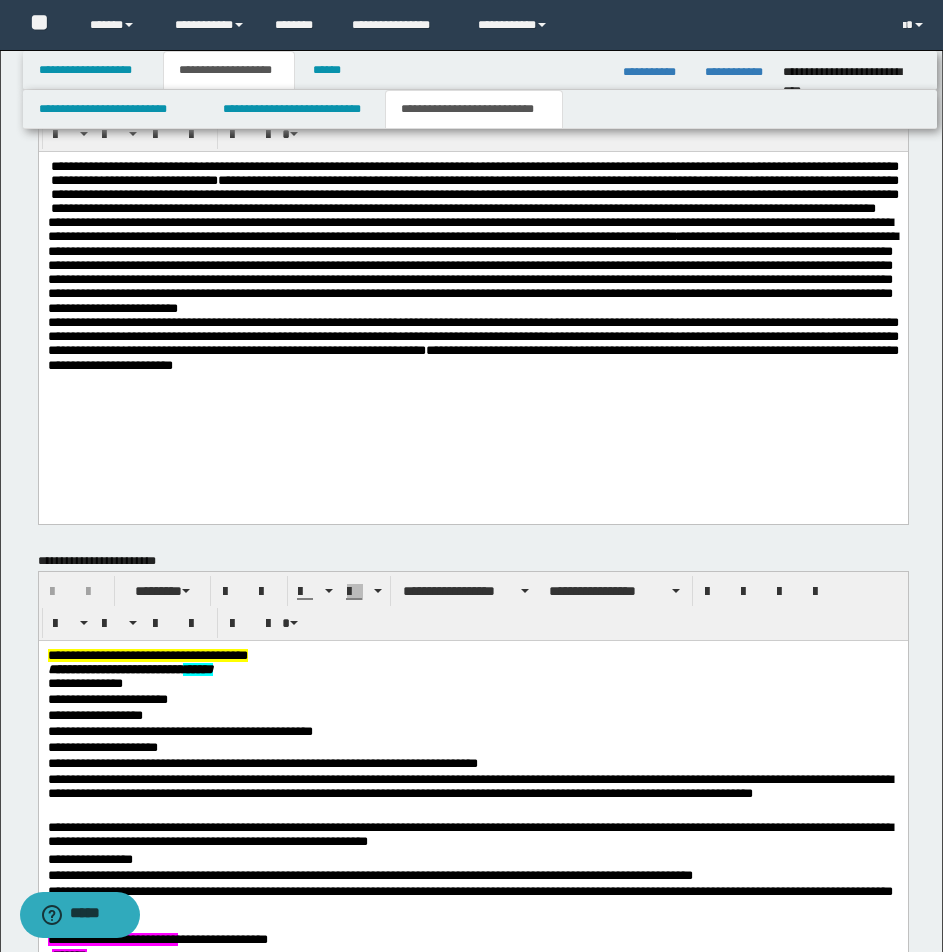 click on "**********" at bounding box center (472, 356) 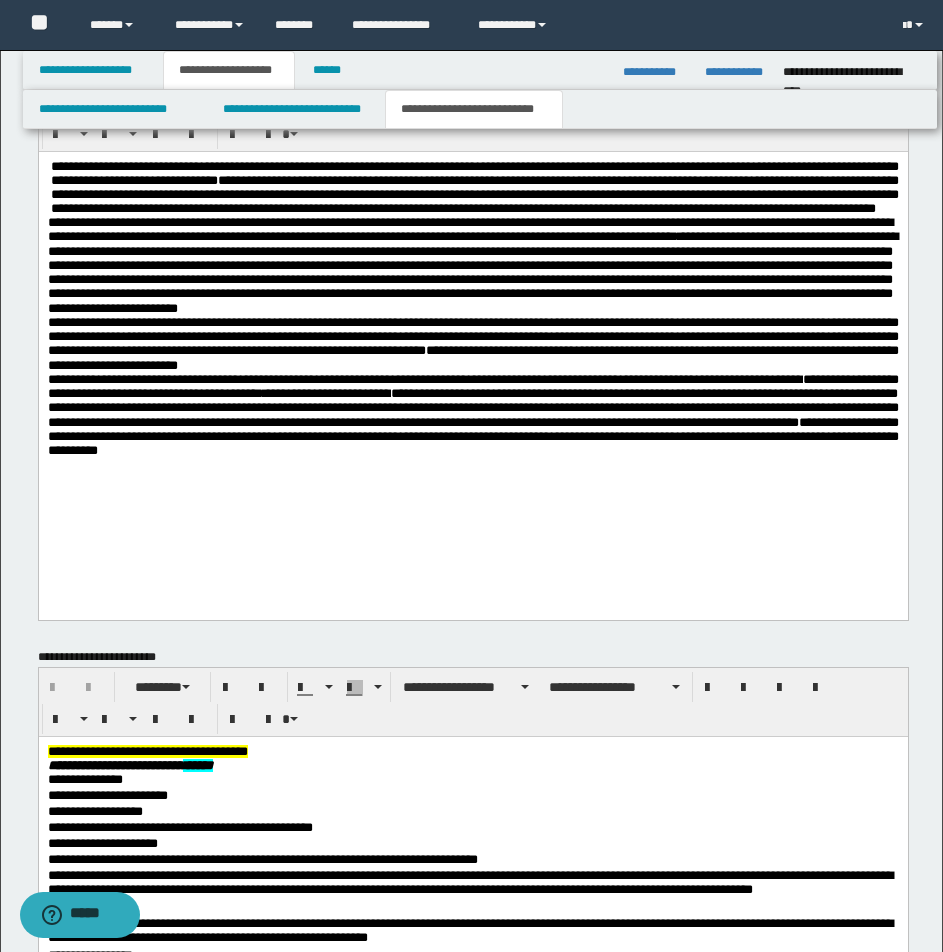 click on "**********" at bounding box center [471, 195] 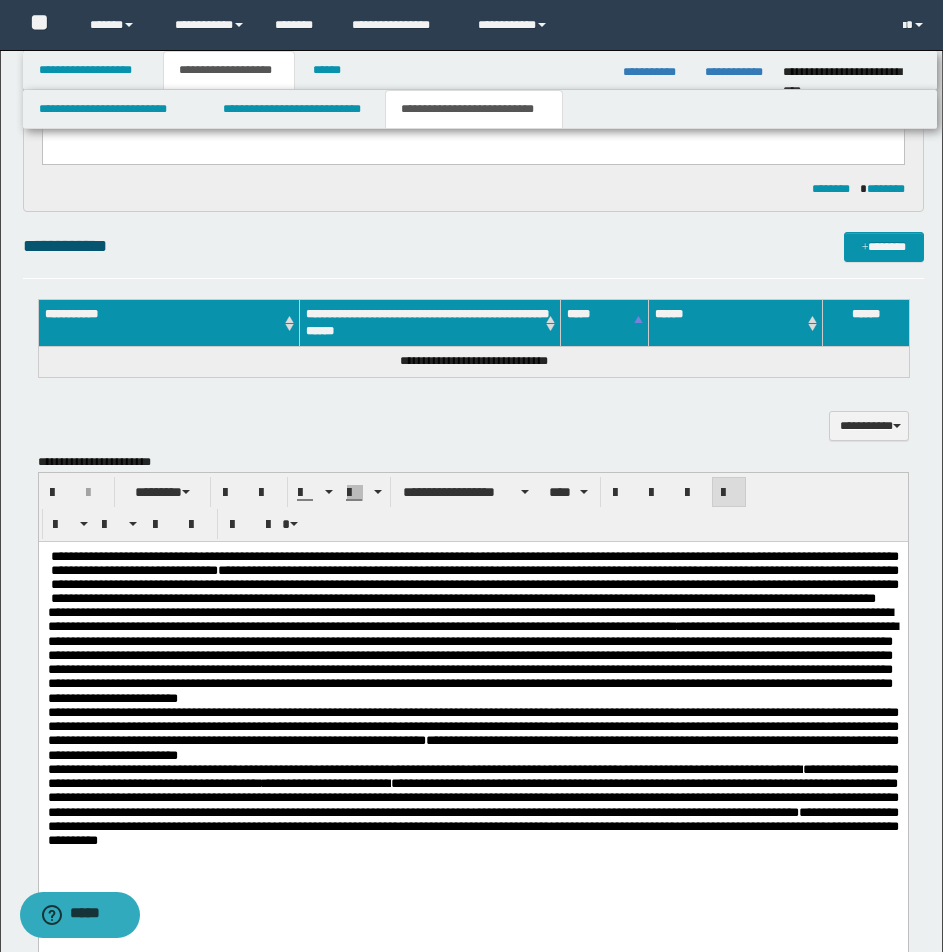 scroll, scrollTop: 671, scrollLeft: 0, axis: vertical 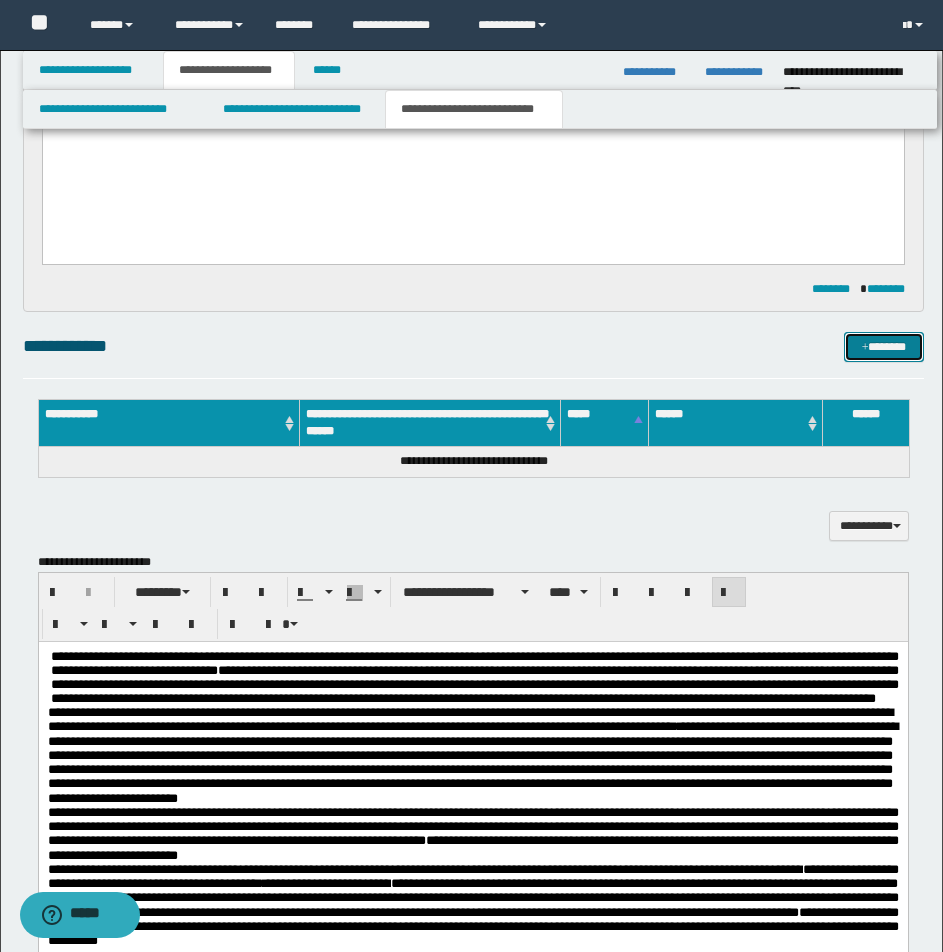 click on "*******" at bounding box center (884, 347) 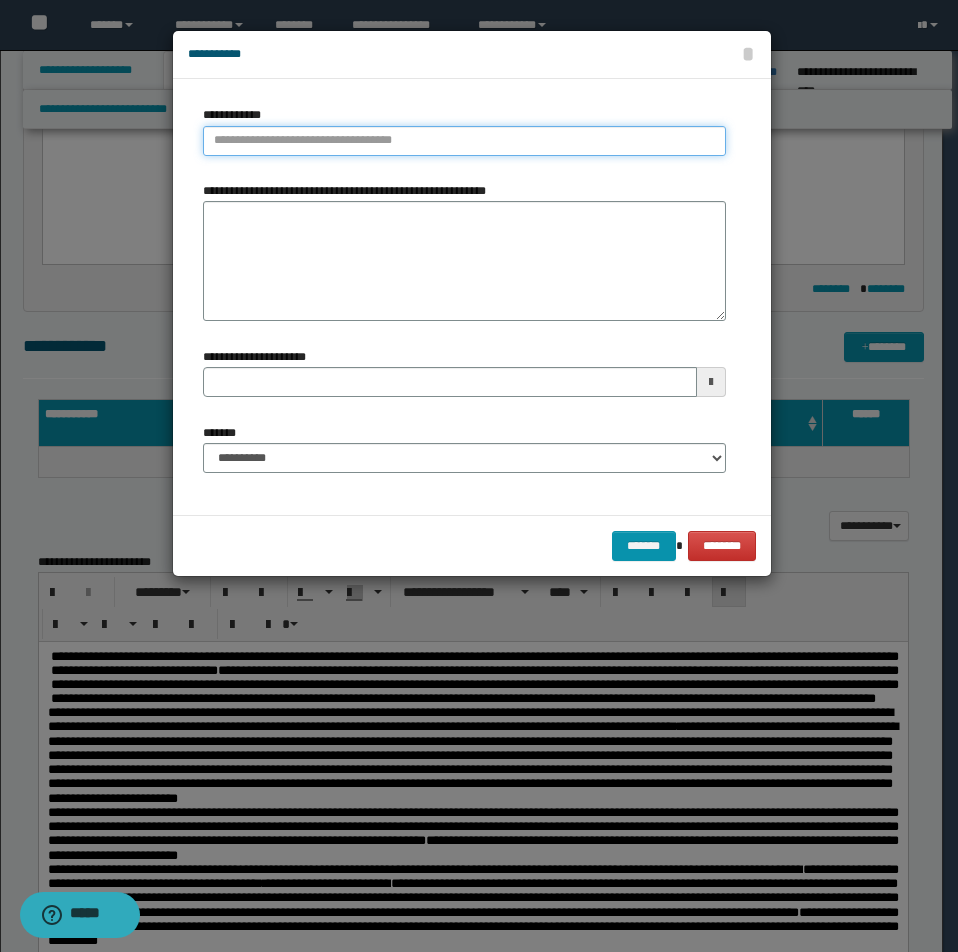 click on "**********" at bounding box center [464, 141] 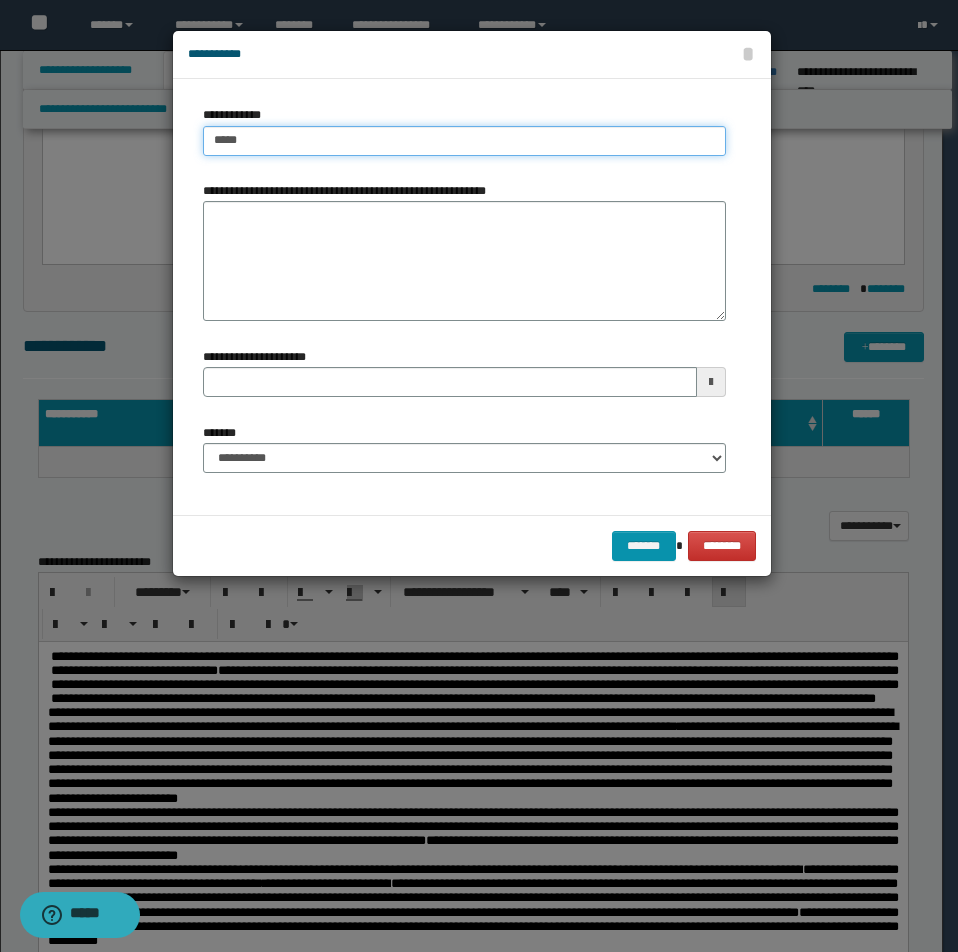 type on "*****" 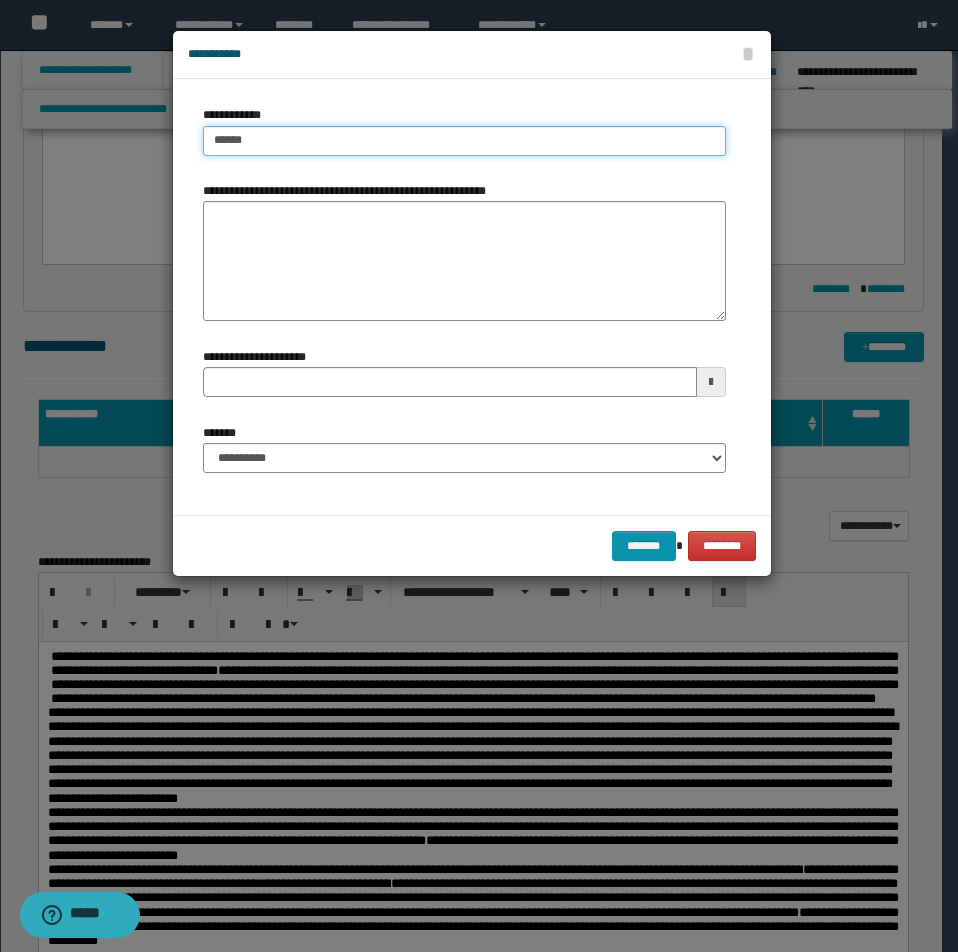 type on "*****" 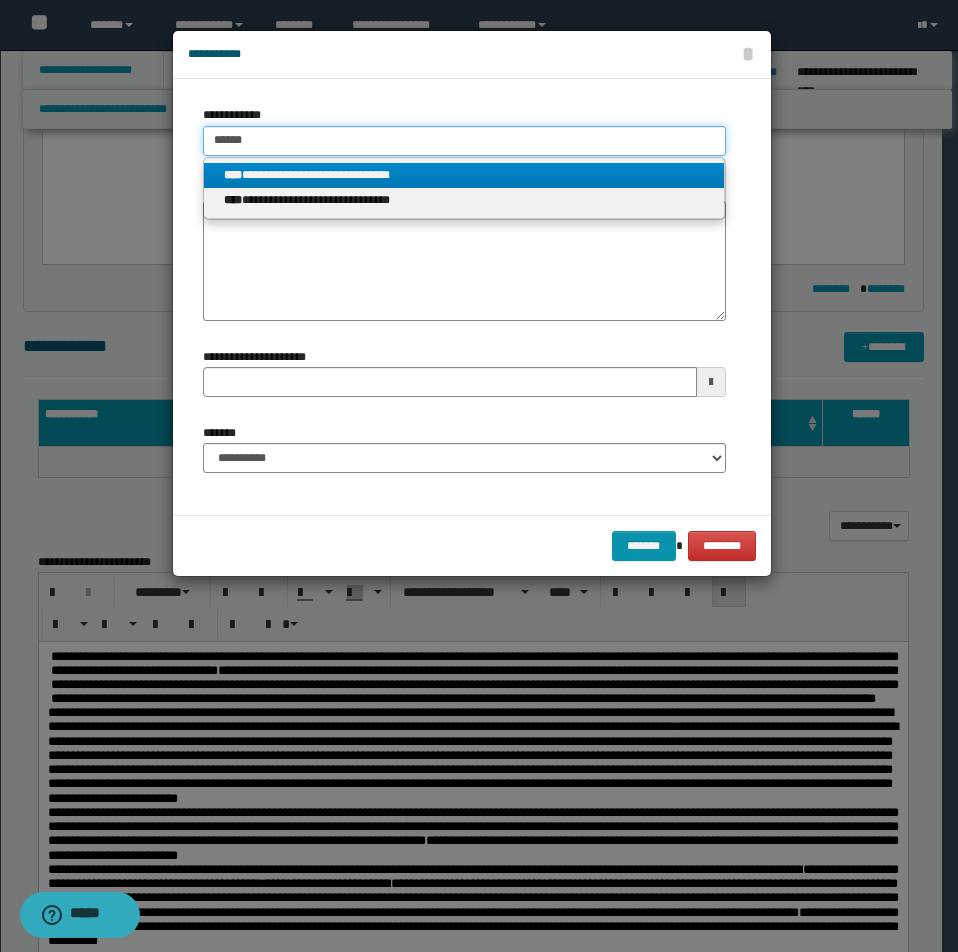 type on "*****" 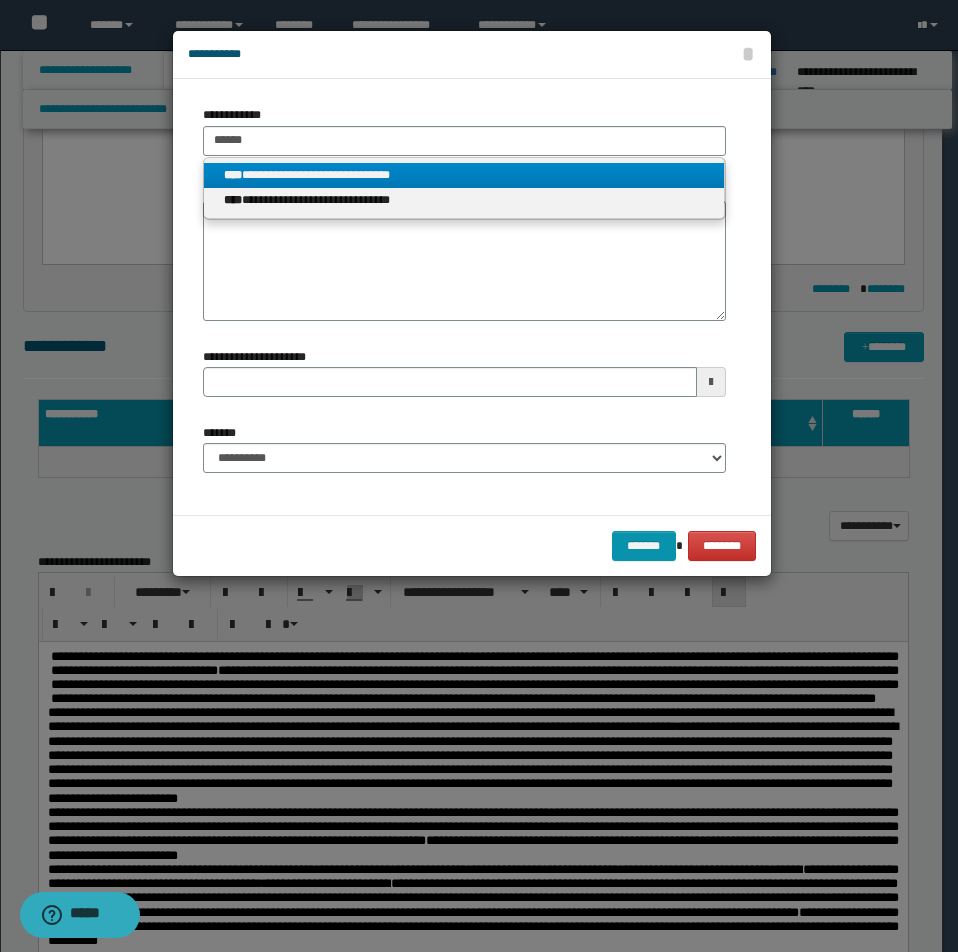 click on "**********" at bounding box center [464, 175] 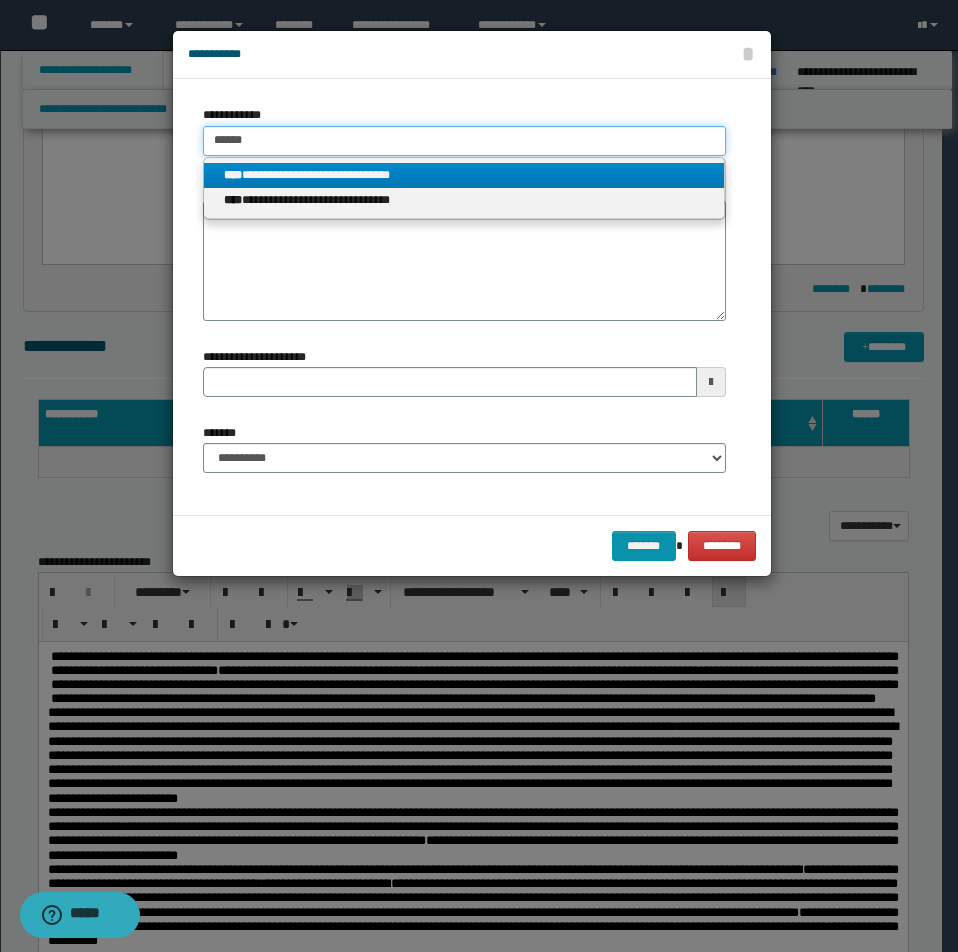 type 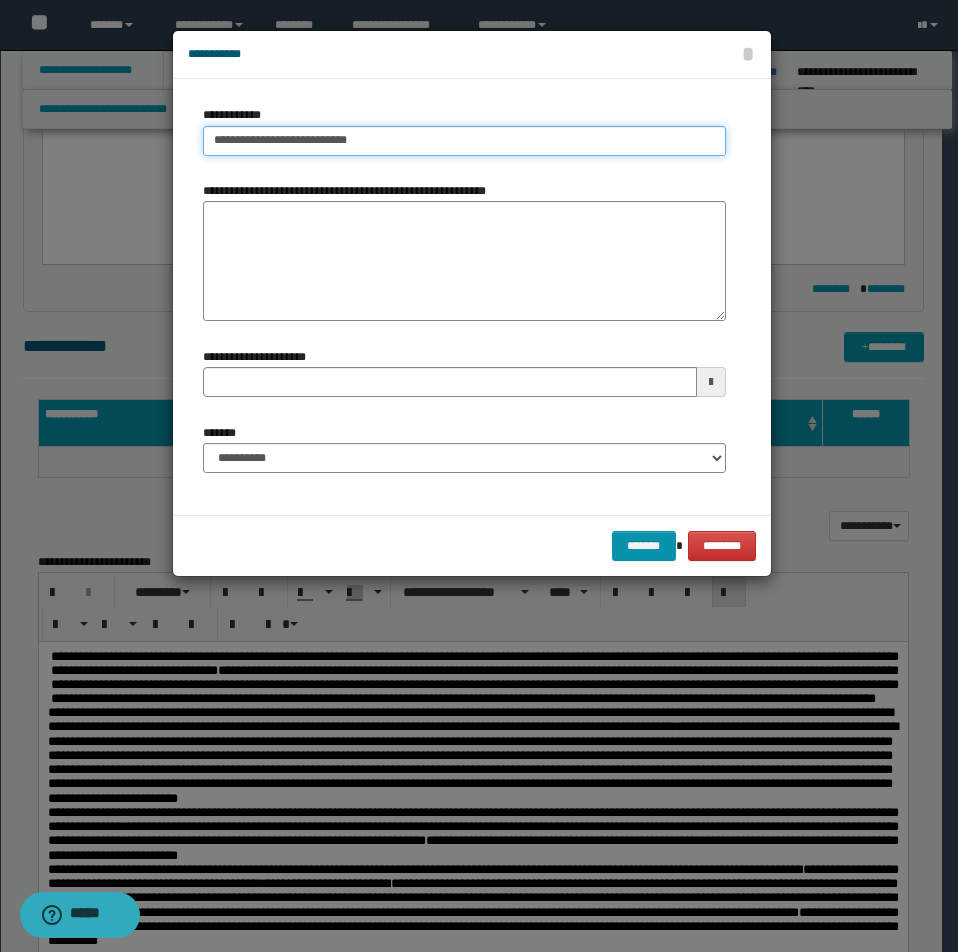 drag, startPoint x: 213, startPoint y: 139, endPoint x: 495, endPoint y: 144, distance: 282.0443 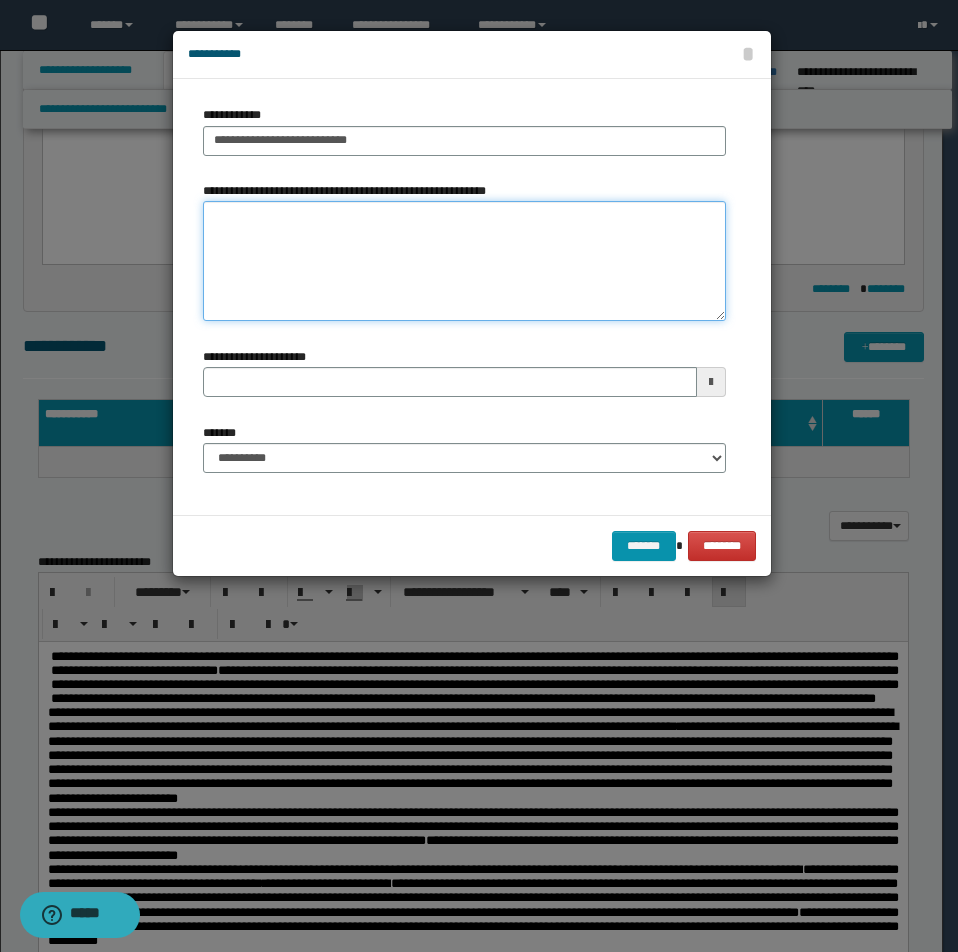 click on "**********" at bounding box center [464, 261] 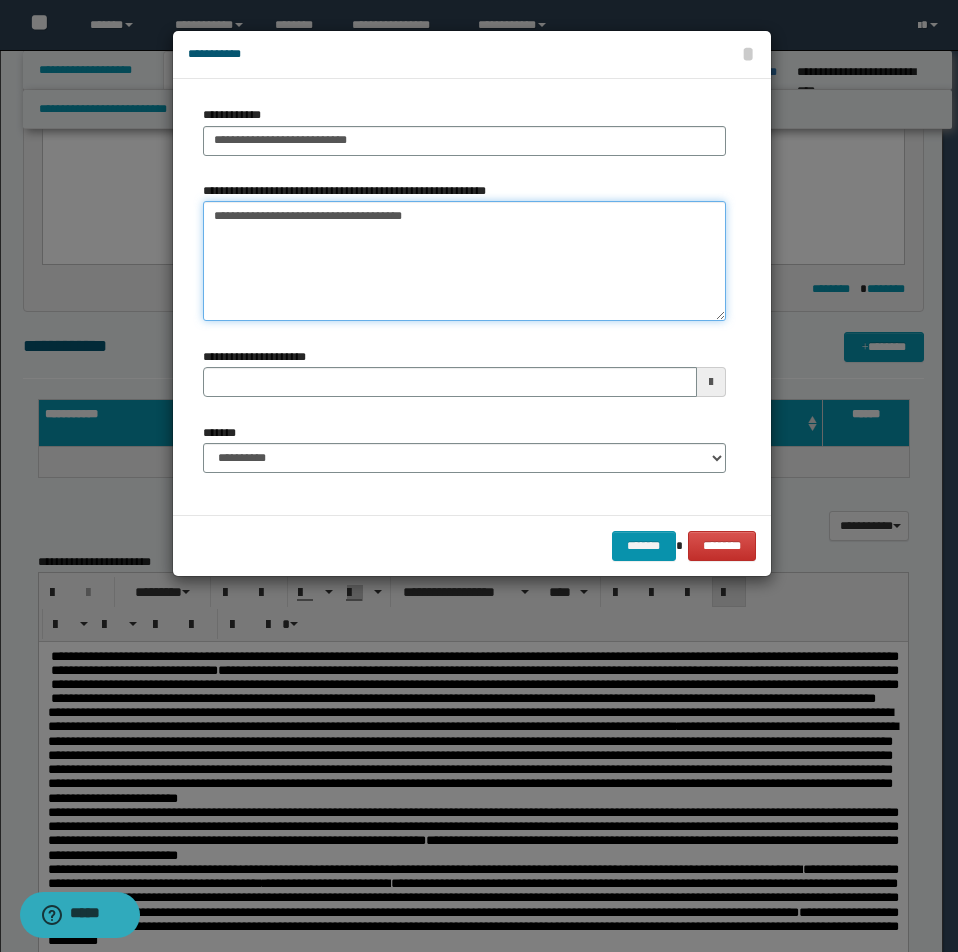 type on "**********" 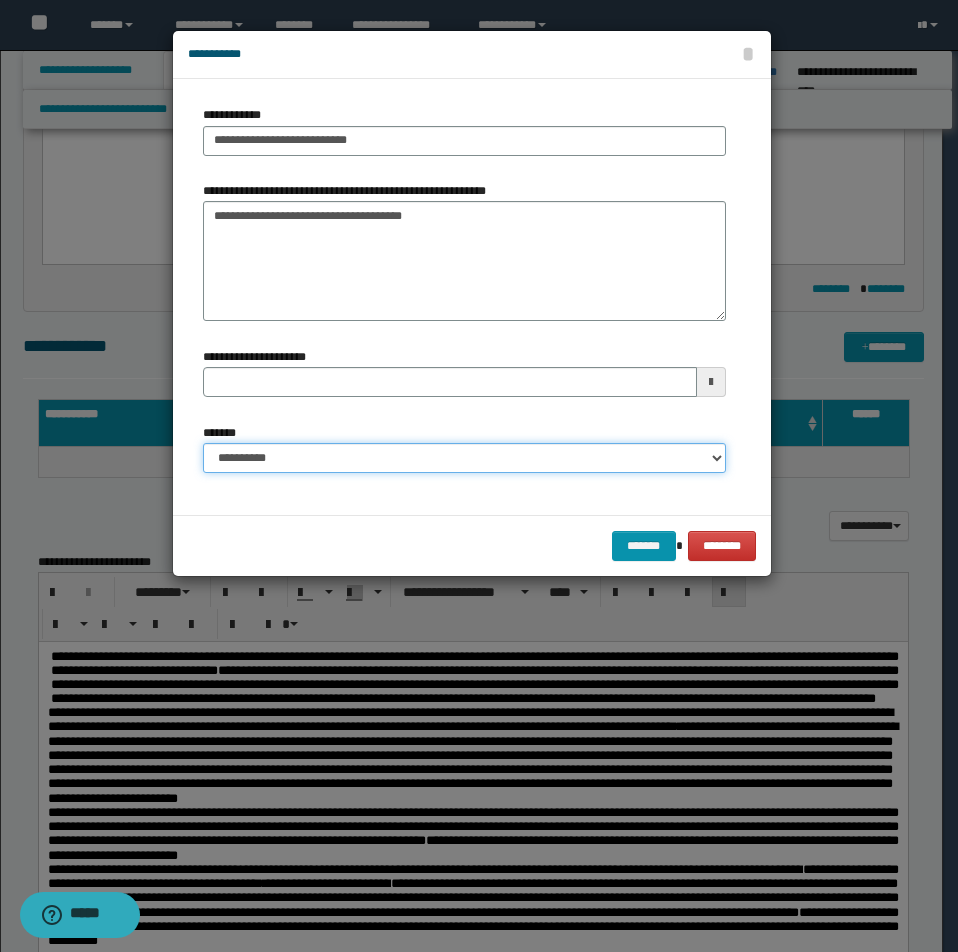 click on "**********" at bounding box center [464, 458] 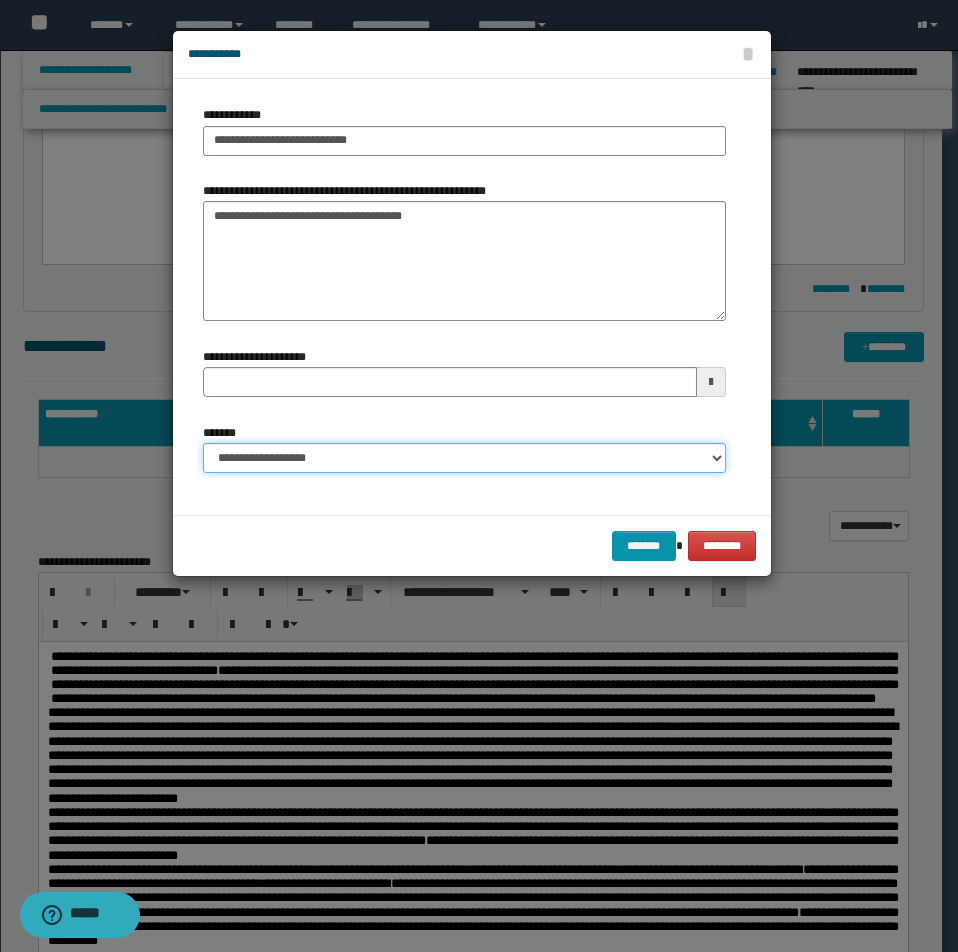 click on "**********" at bounding box center [464, 458] 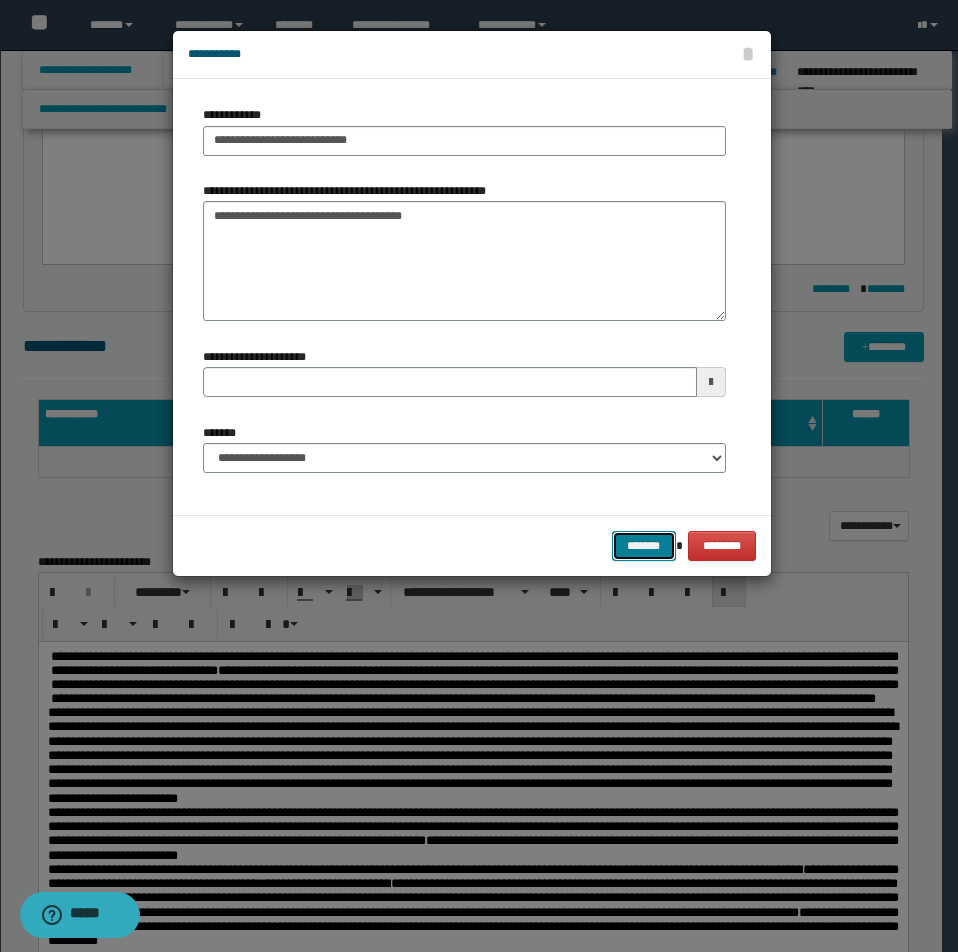click on "*******" at bounding box center [644, 546] 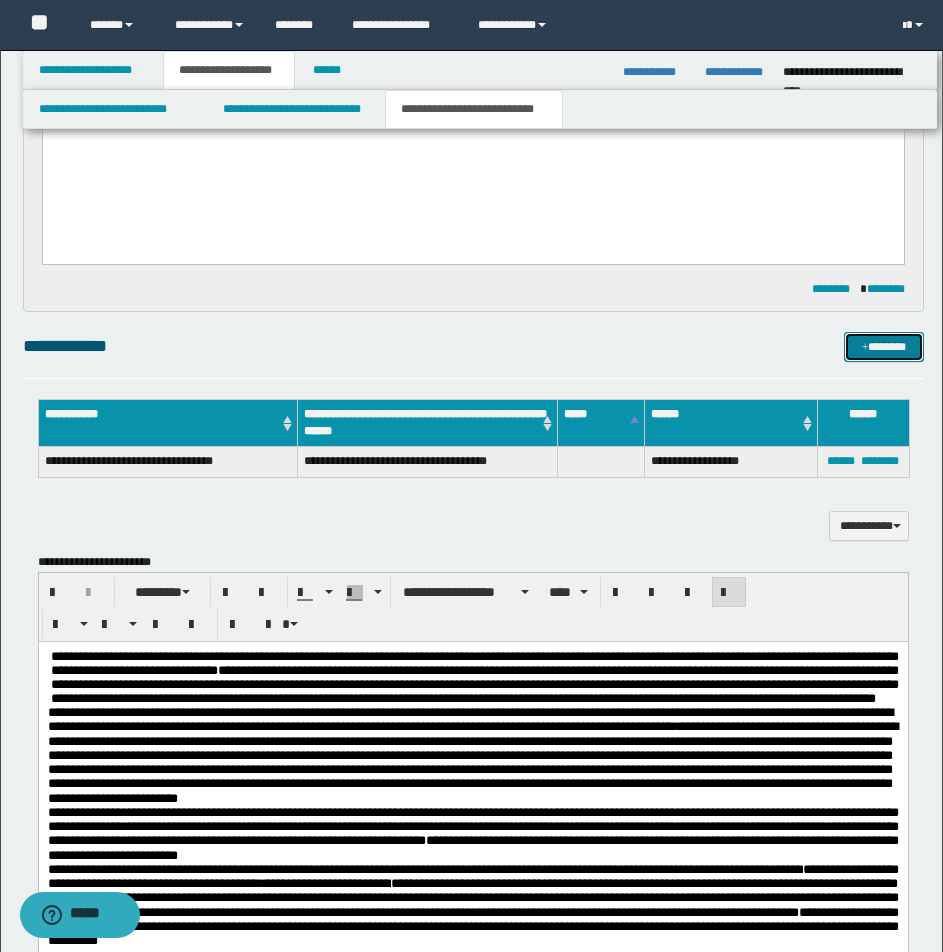 click on "*******" at bounding box center [884, 347] 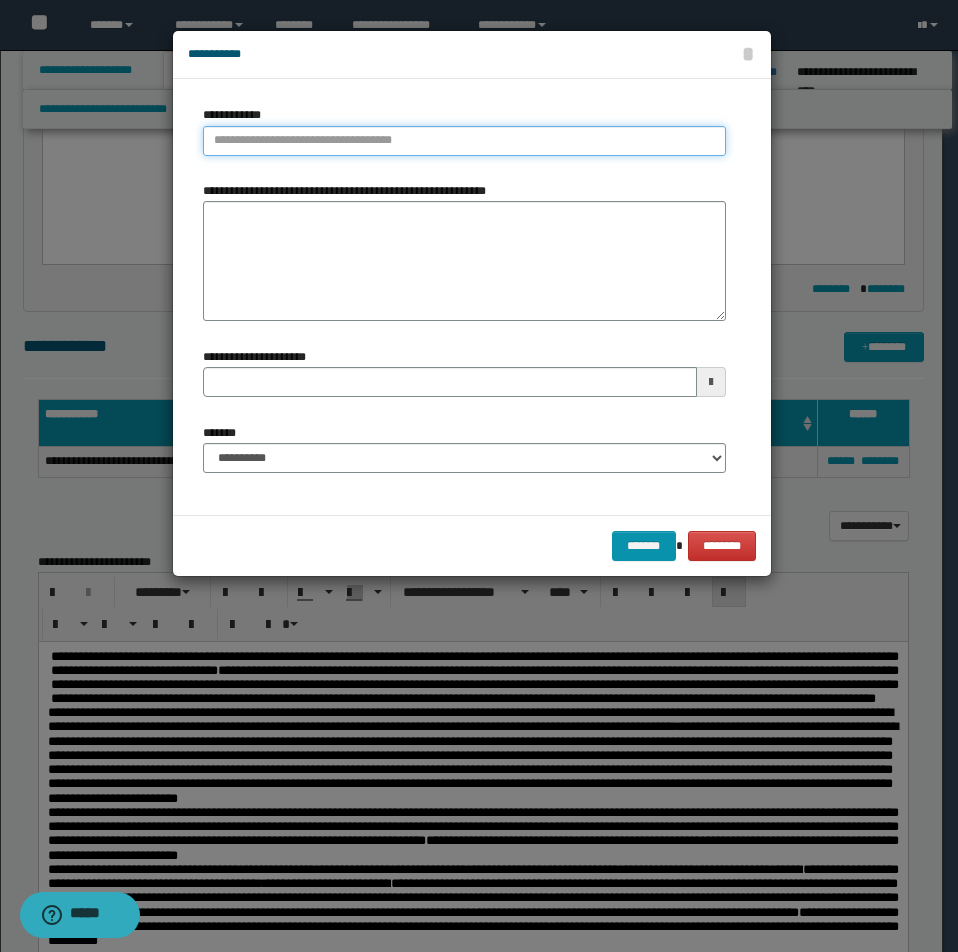 type on "**********" 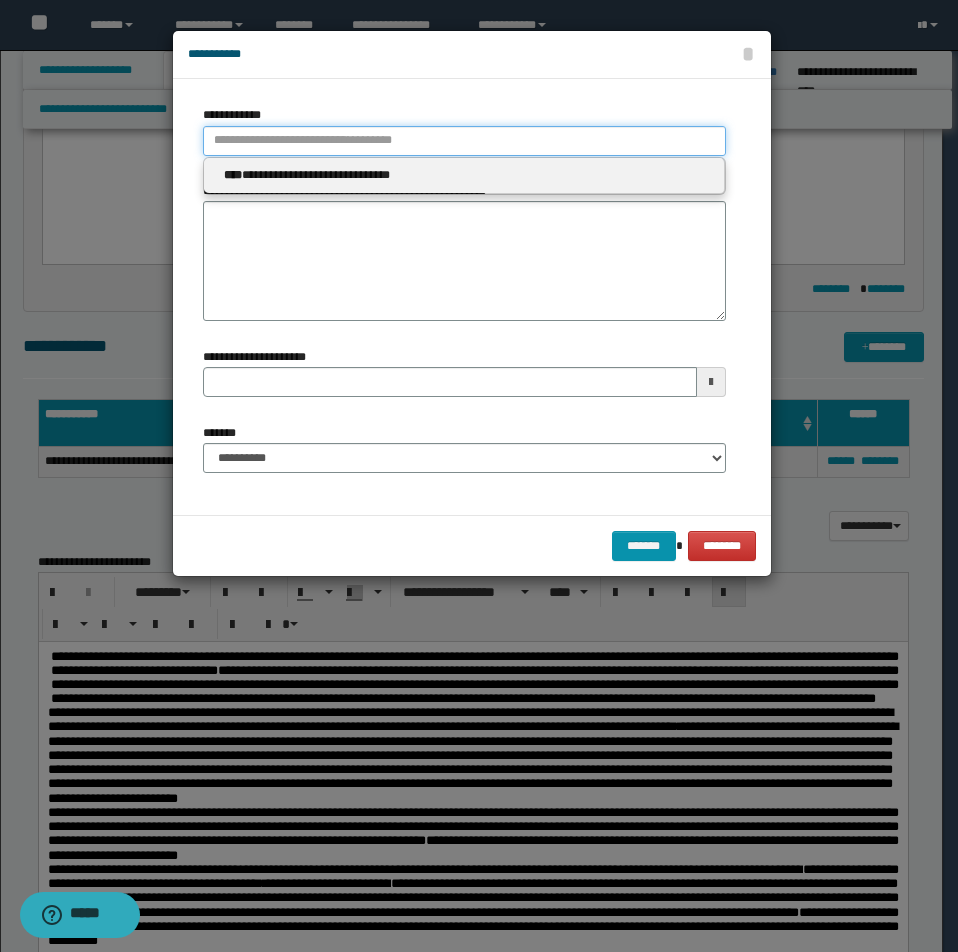 click on "**********" at bounding box center [464, 141] 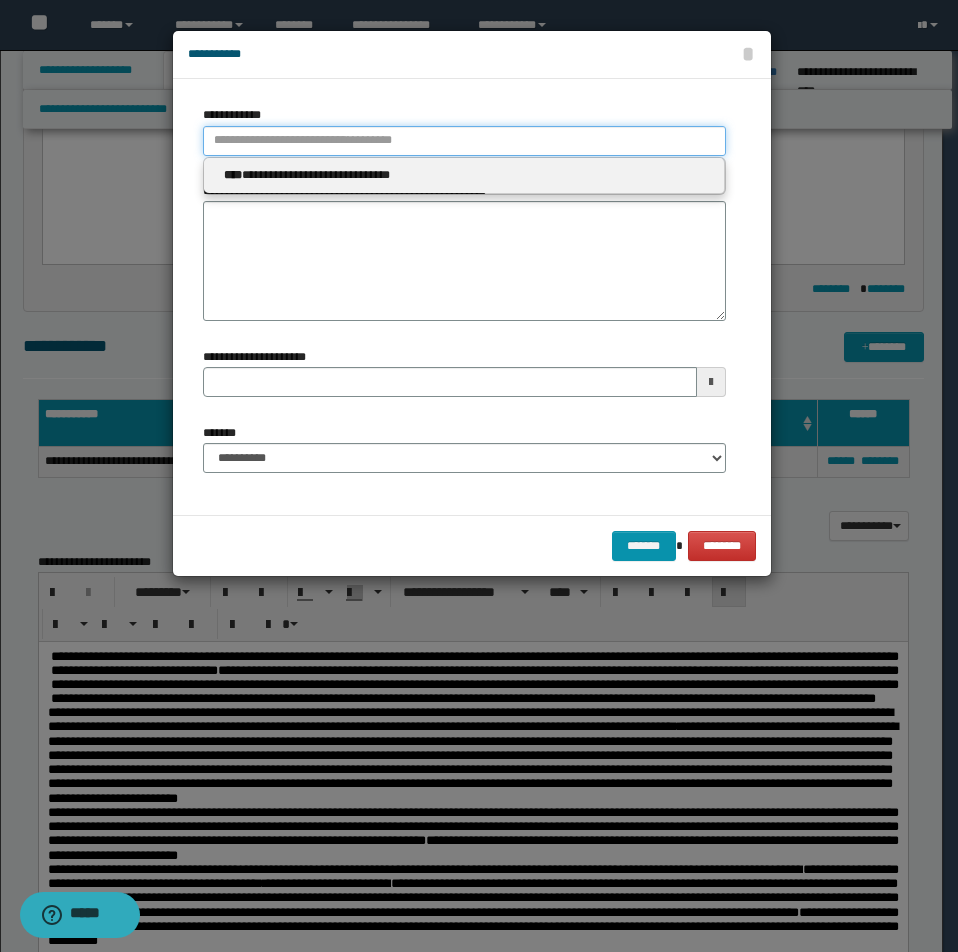 type 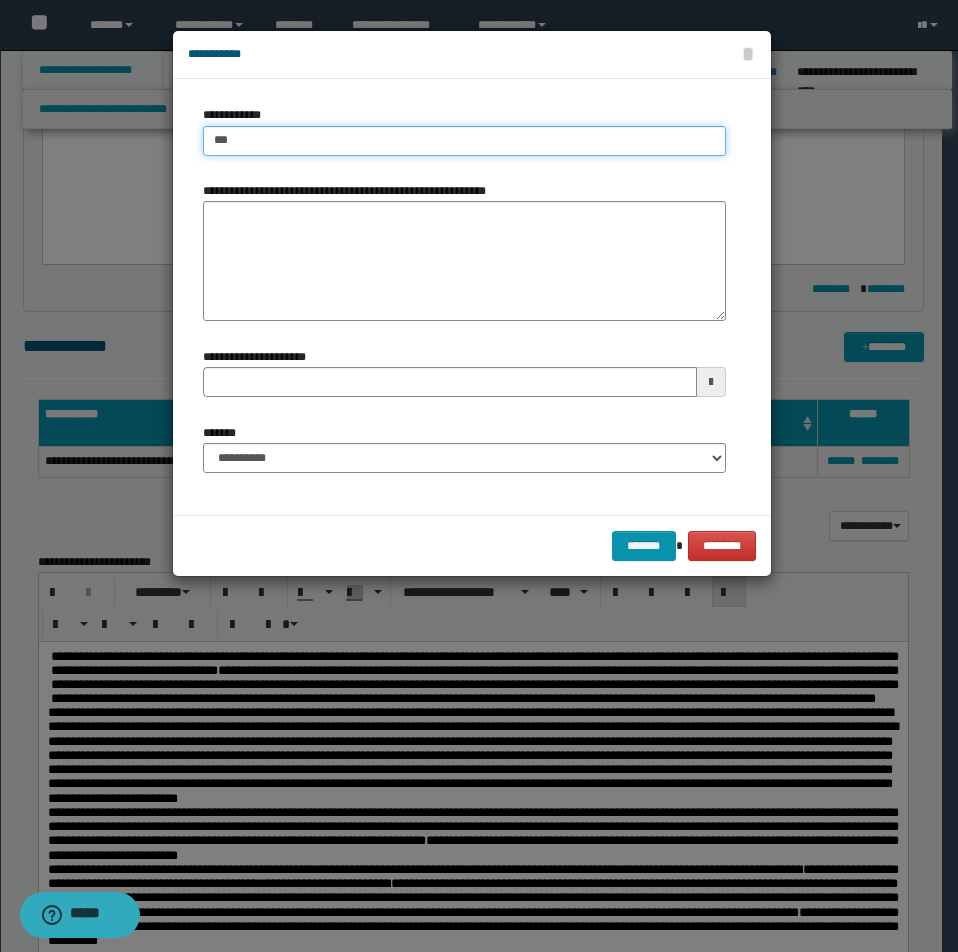 type on "****" 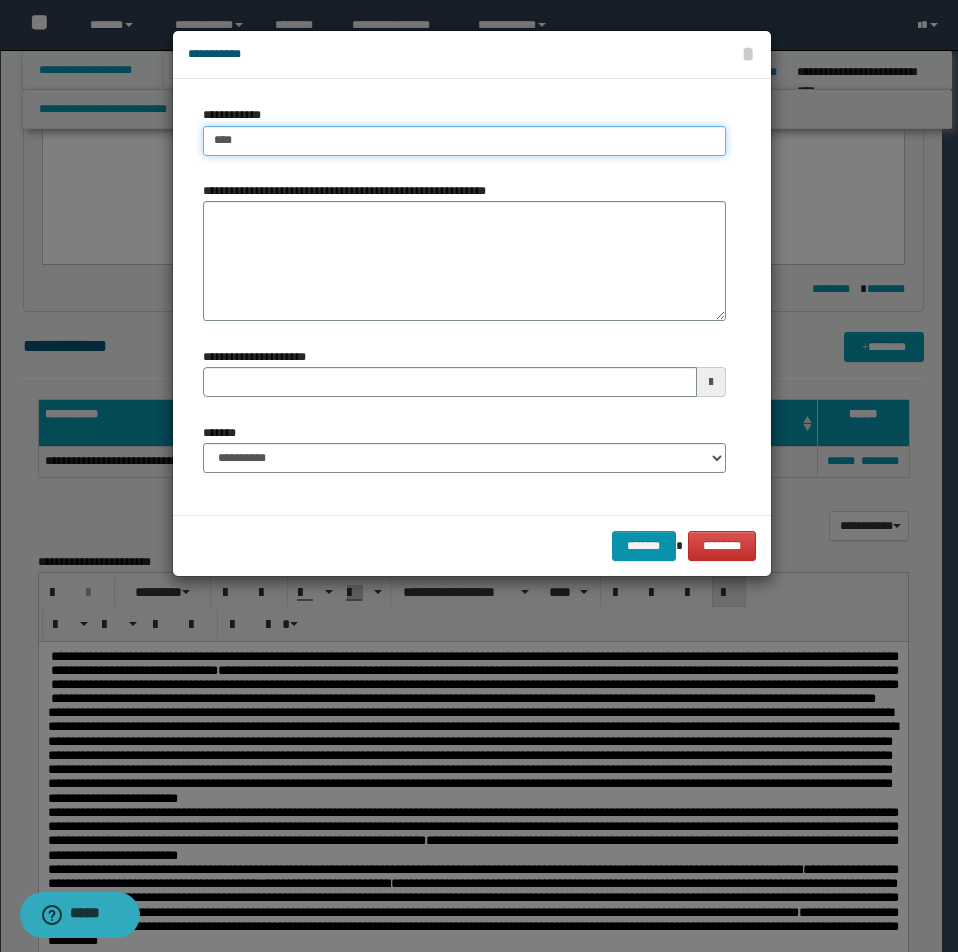 type on "****" 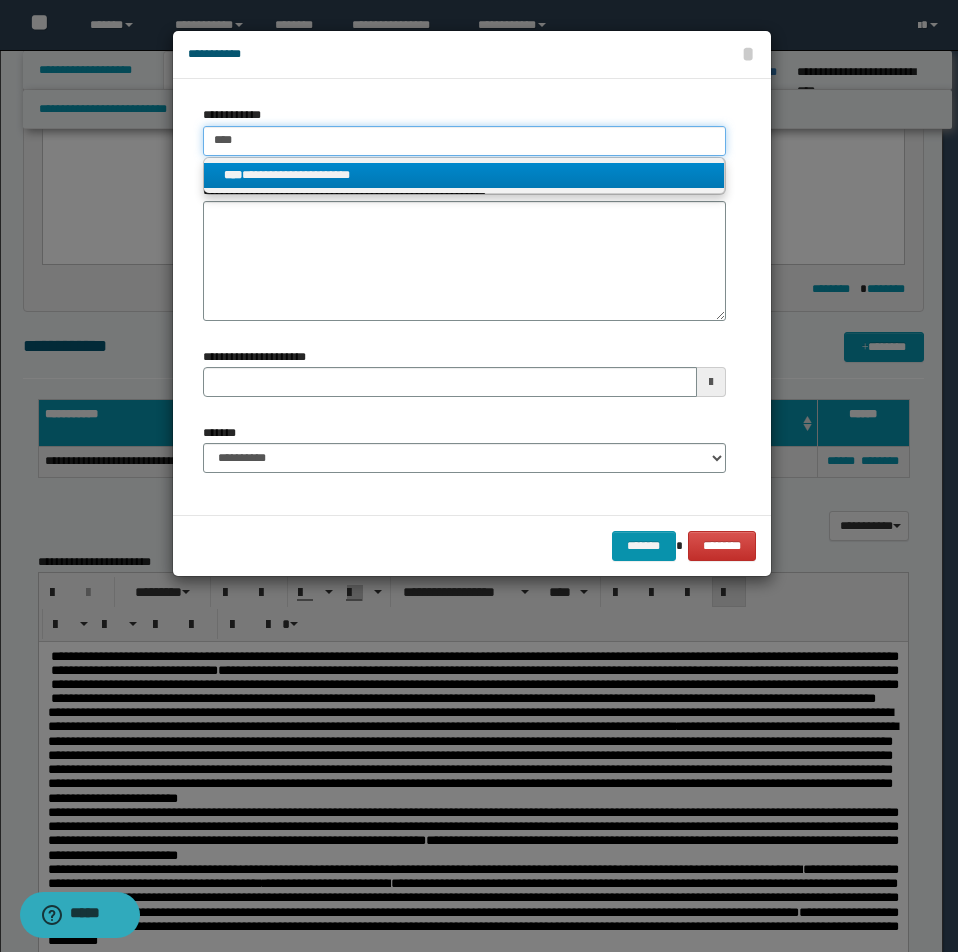 type on "****" 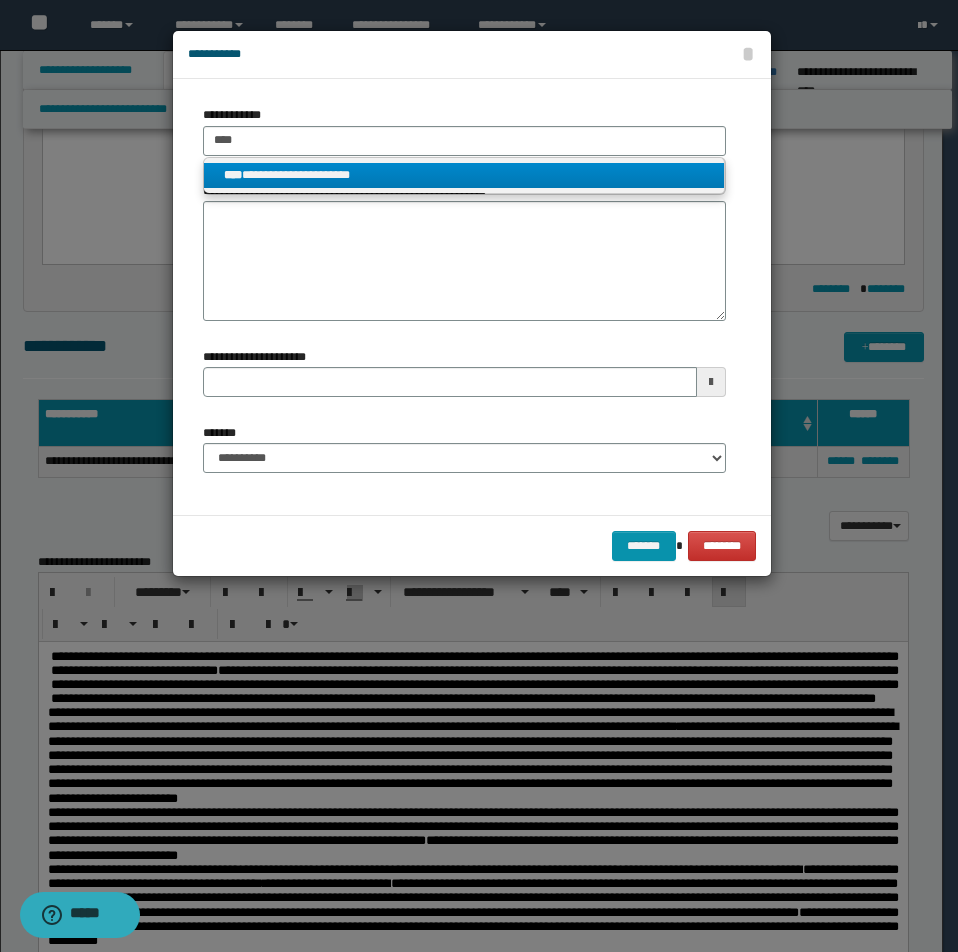 click on "**********" at bounding box center (464, 175) 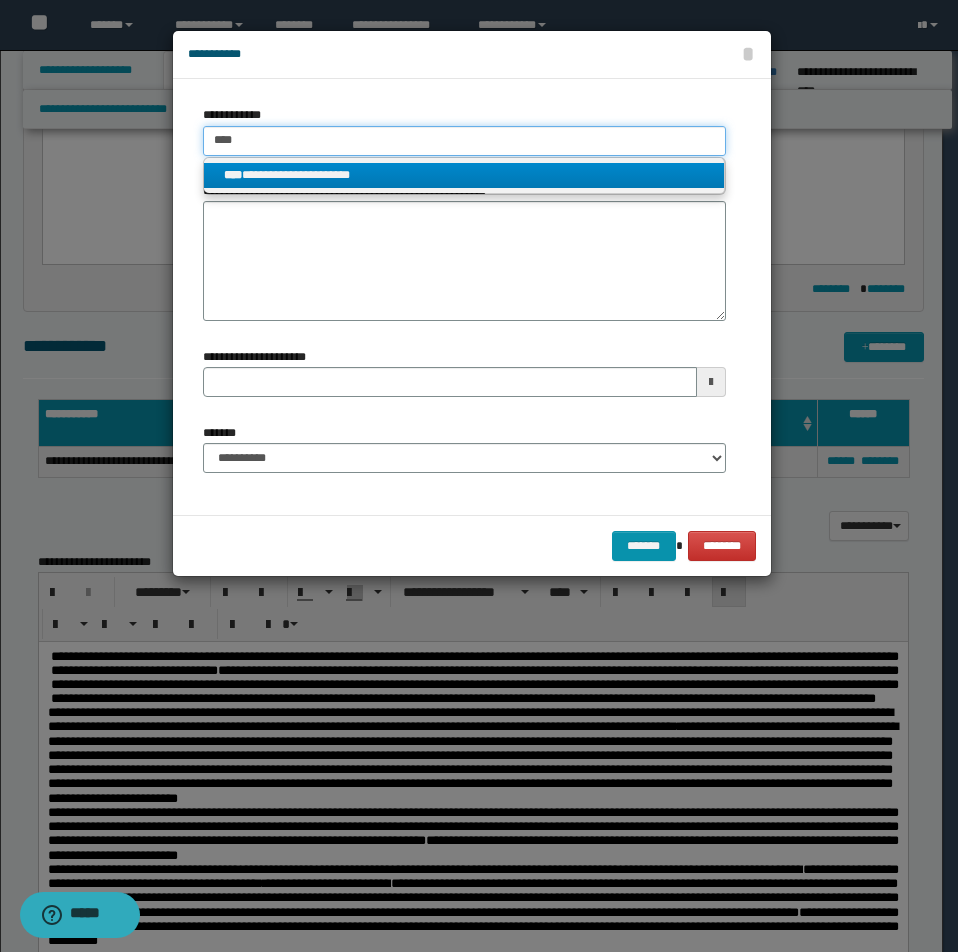 type 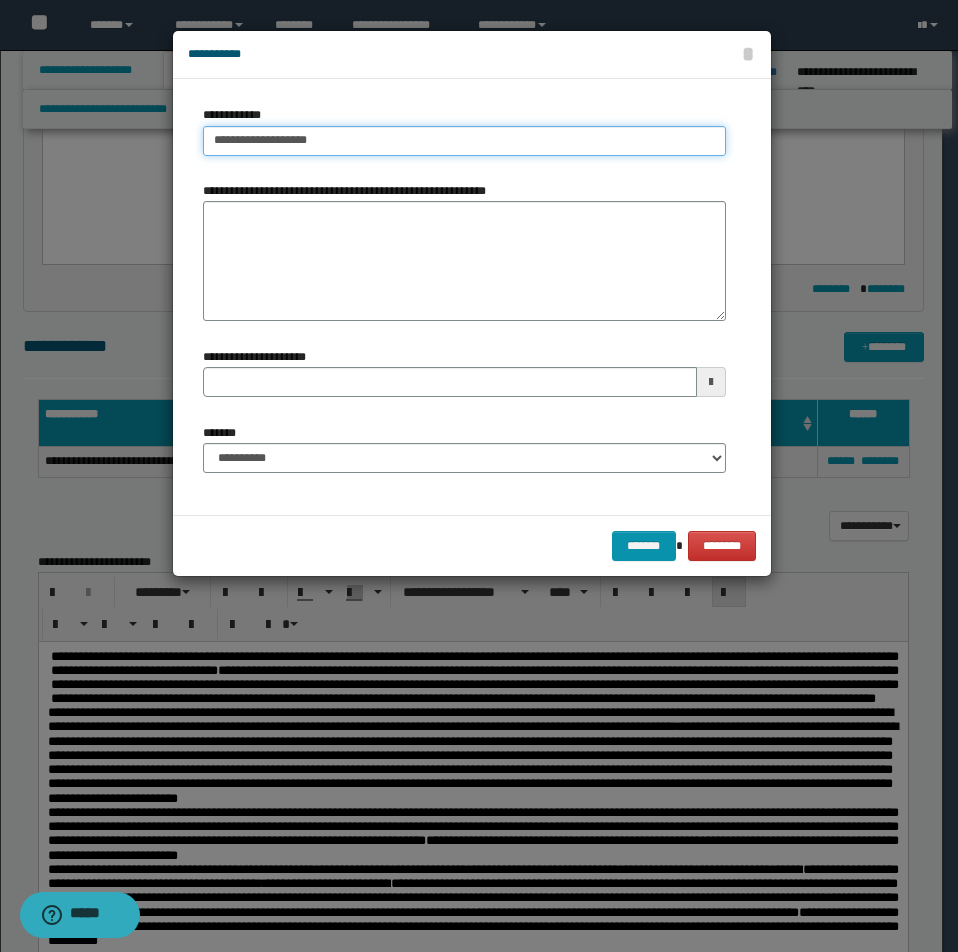 drag, startPoint x: 208, startPoint y: 141, endPoint x: 342, endPoint y: 141, distance: 134 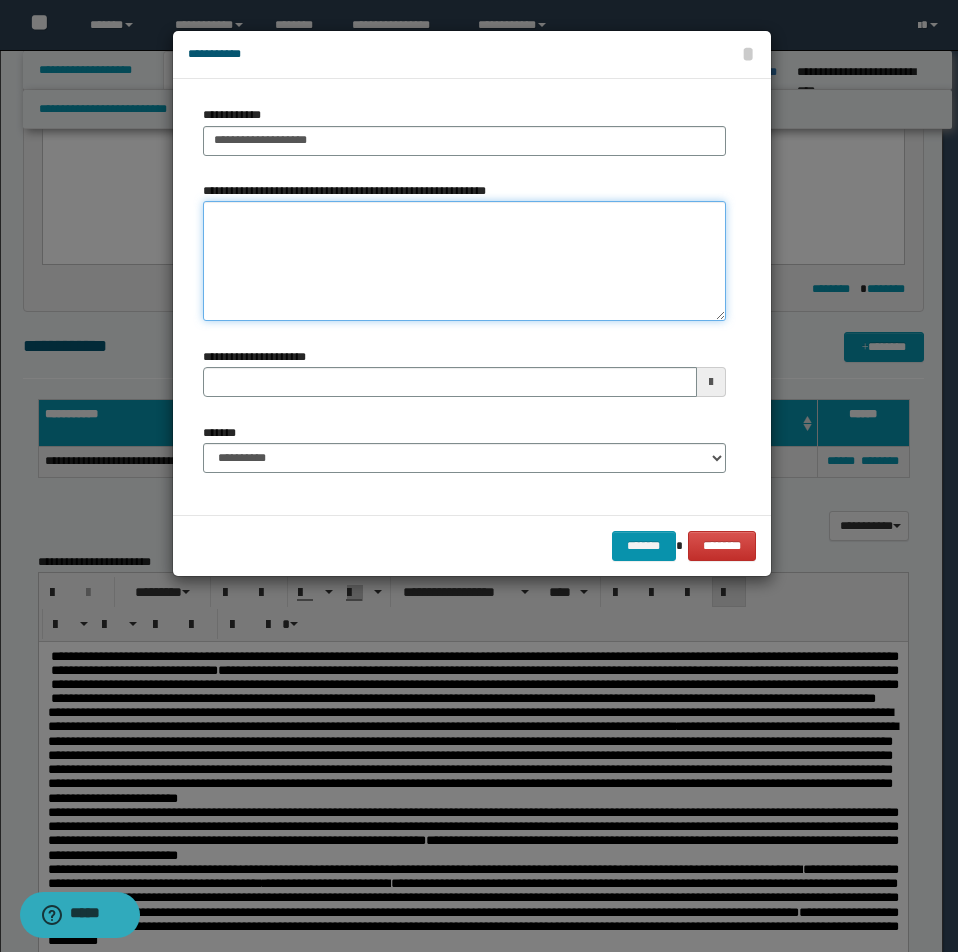 click on "**********" at bounding box center [464, 261] 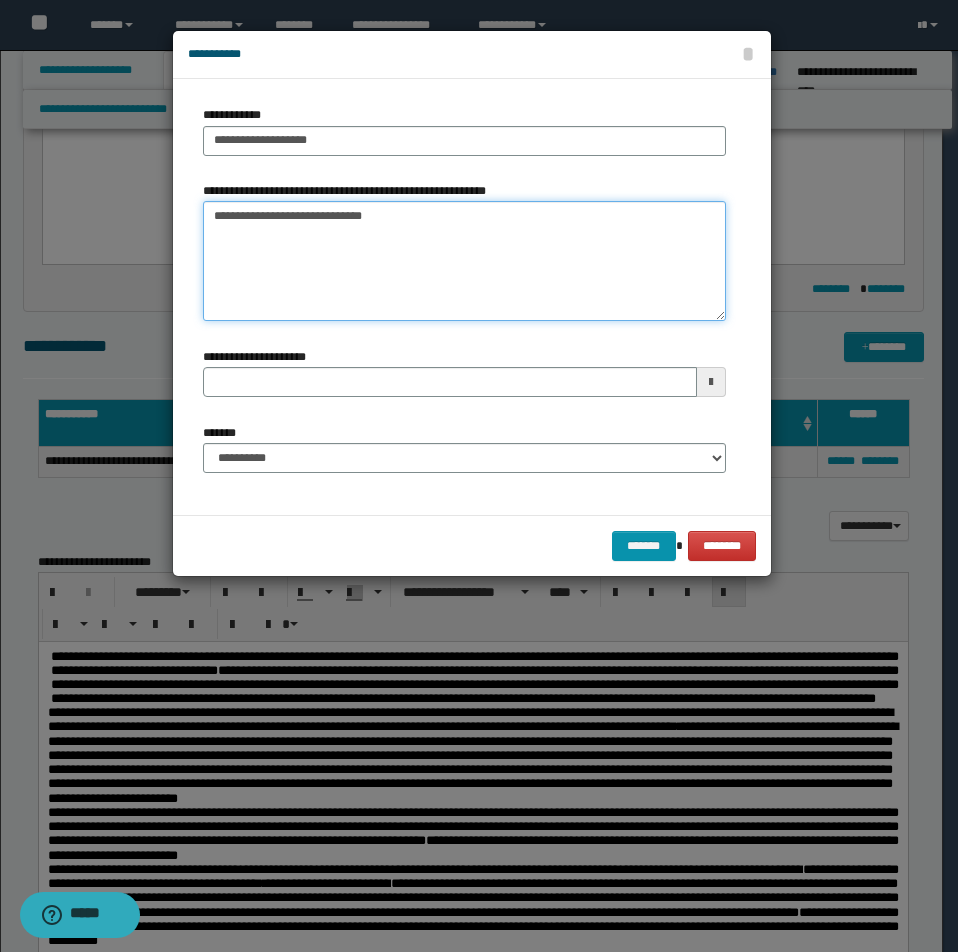 type on "**********" 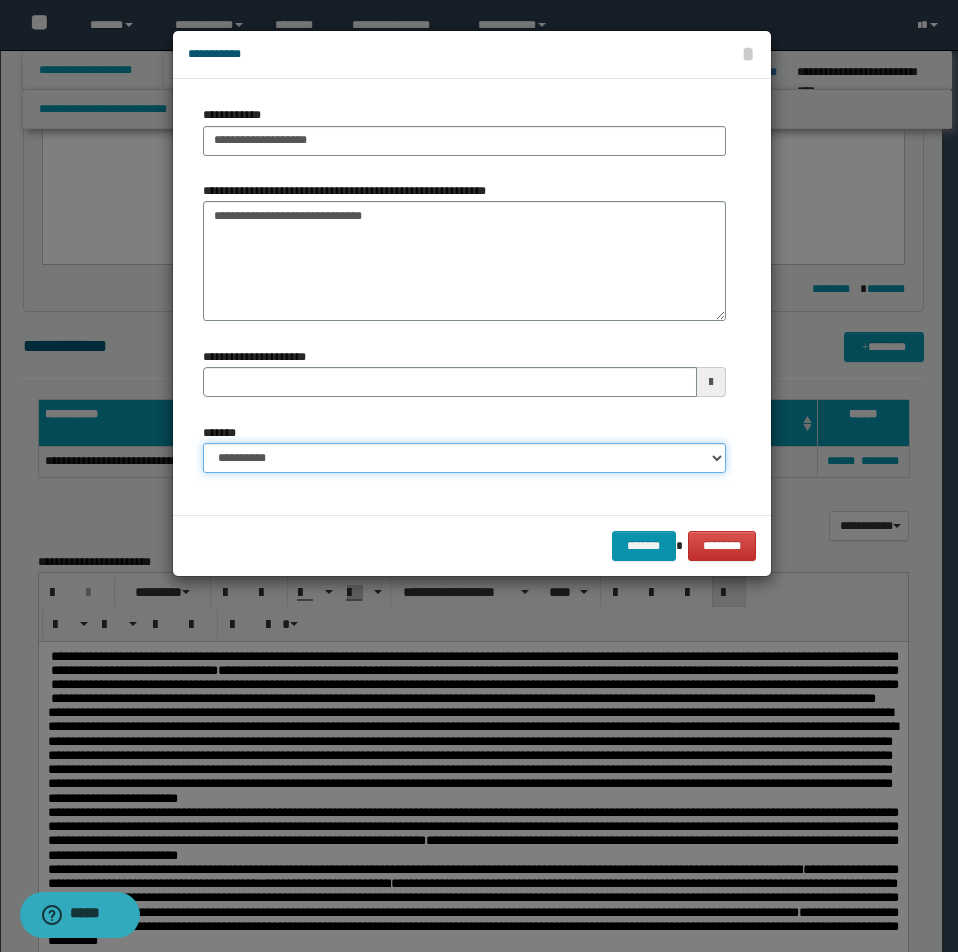 click on "**********" at bounding box center (464, 458) 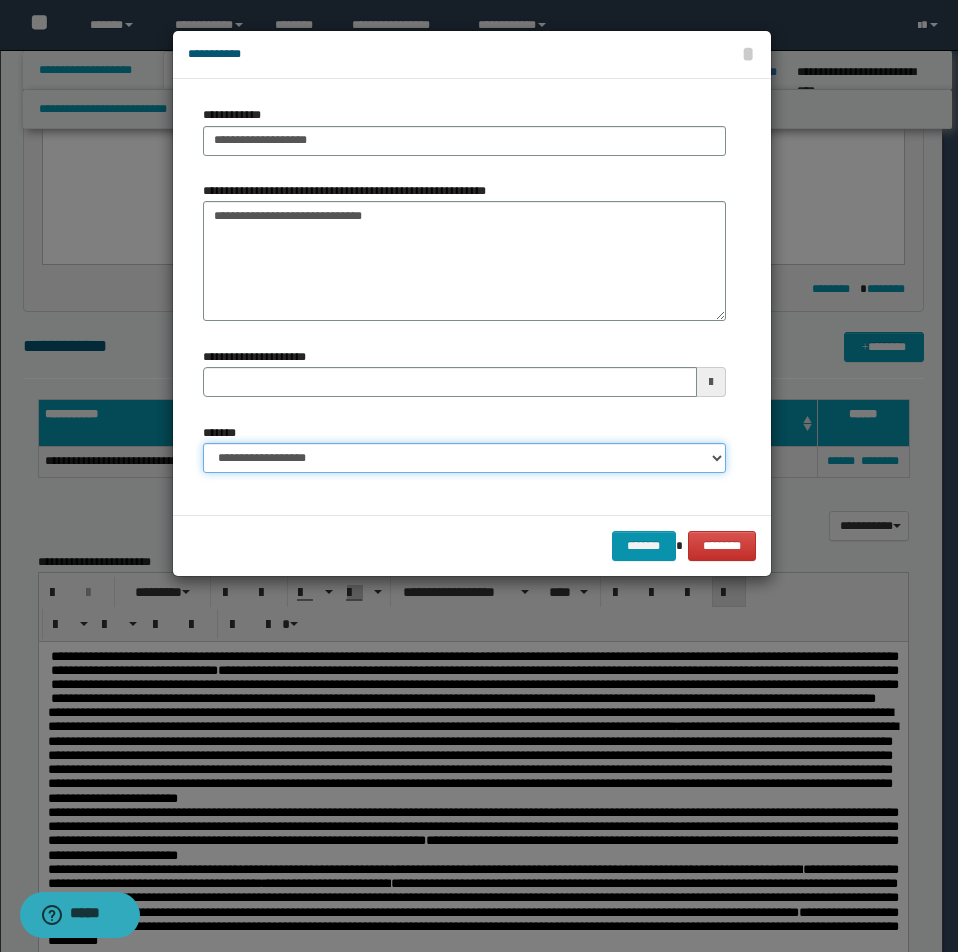 click on "**********" at bounding box center (464, 458) 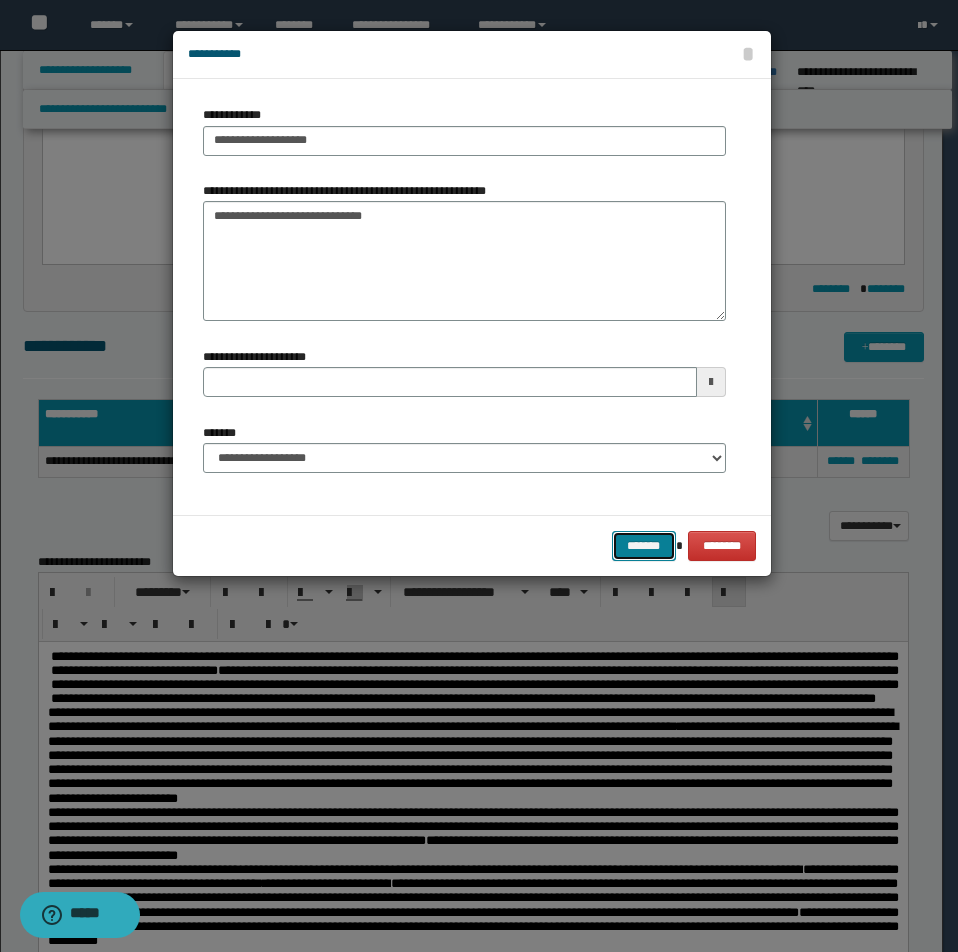 click on "*******" at bounding box center (644, 546) 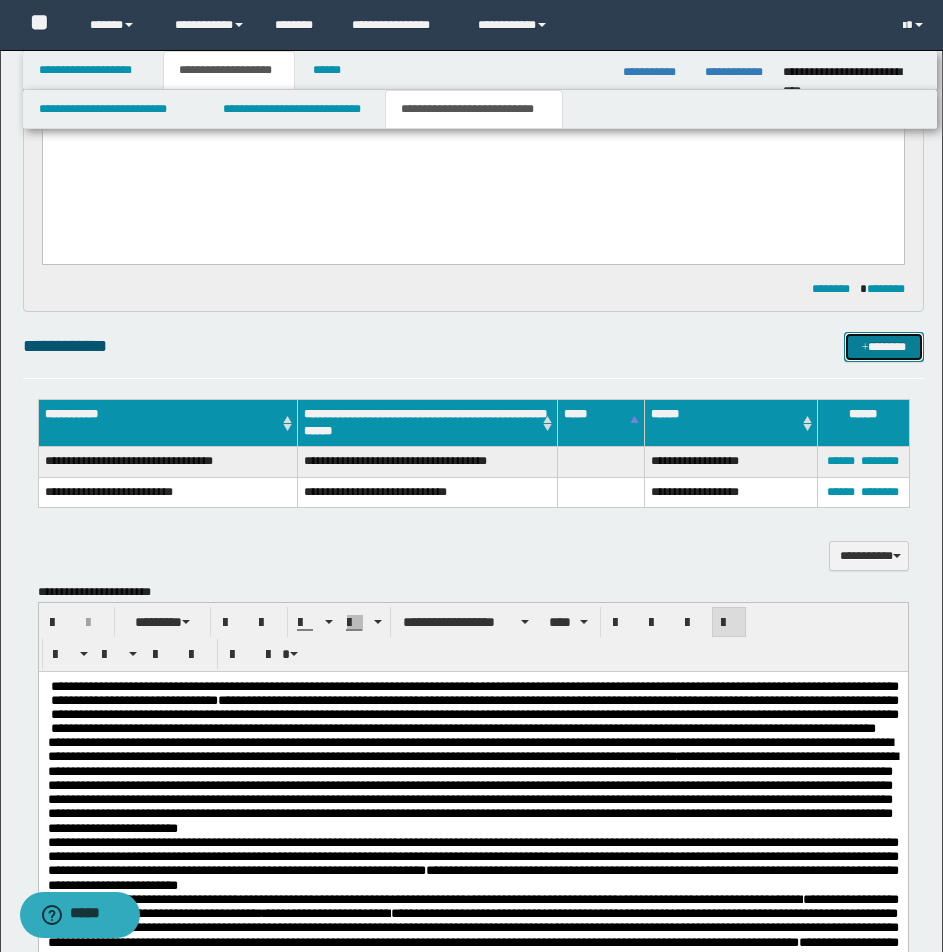 click on "*******" at bounding box center (884, 347) 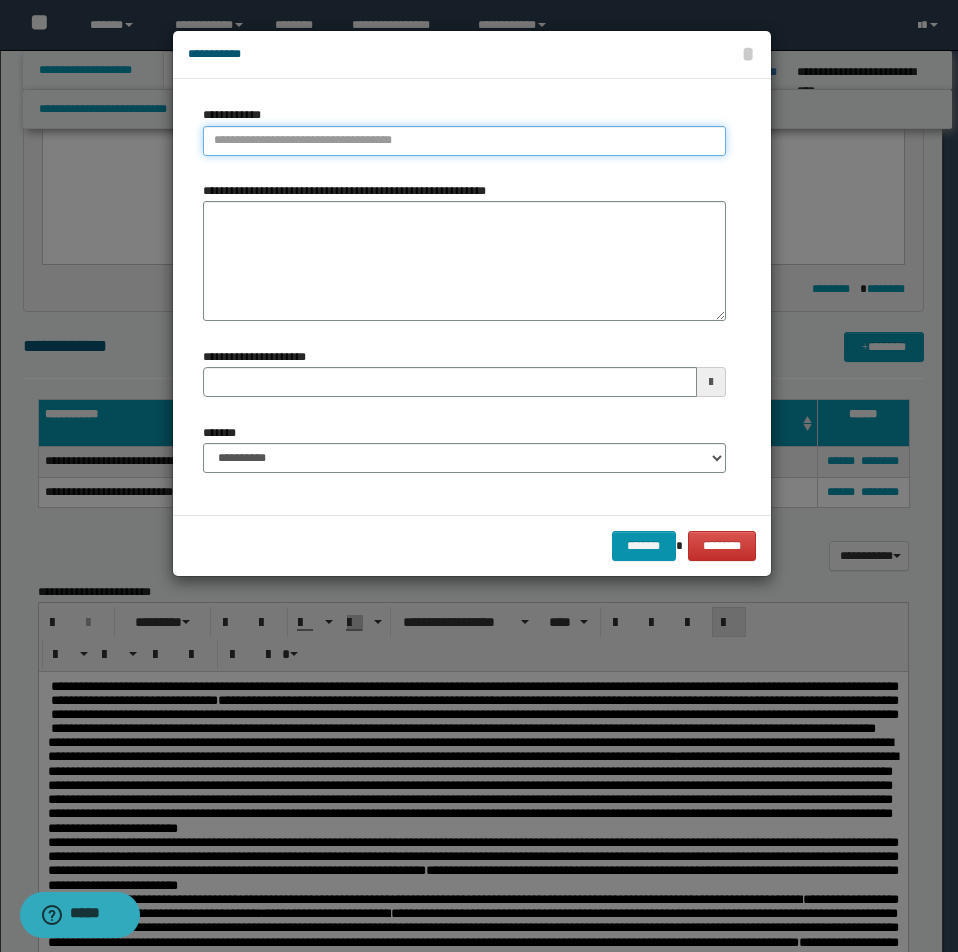 type on "**********" 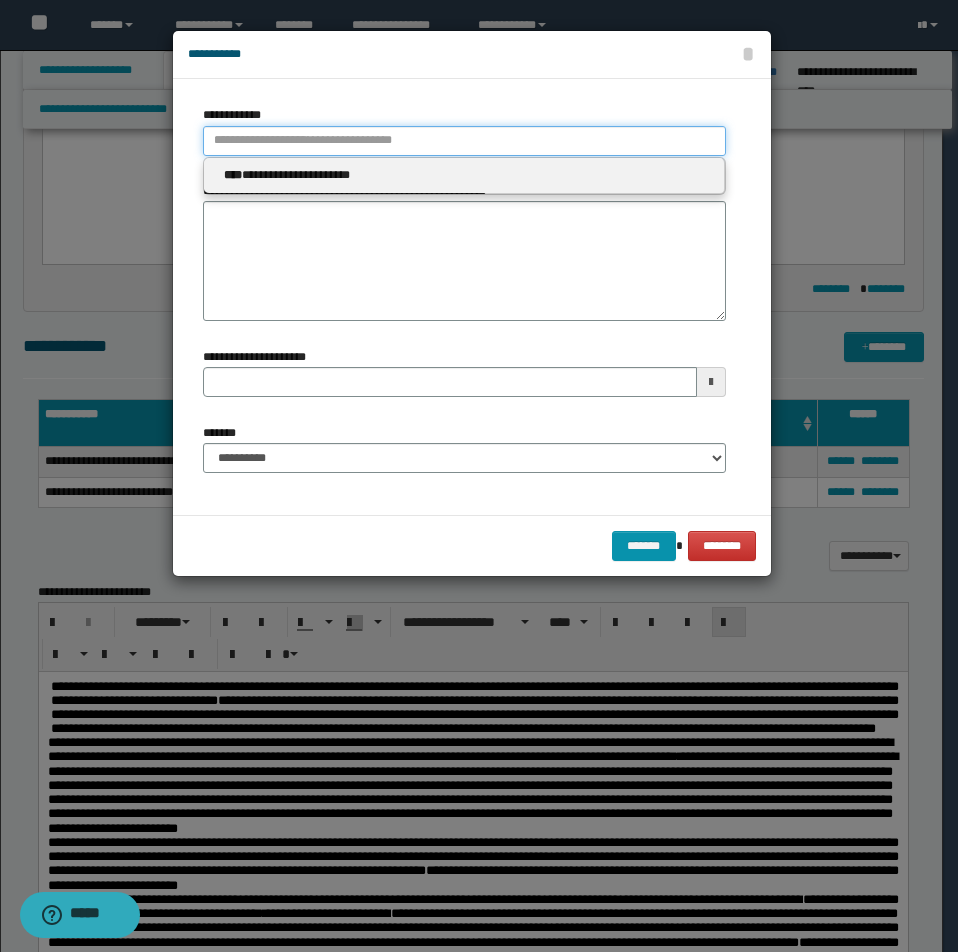 click on "**********" at bounding box center [464, 141] 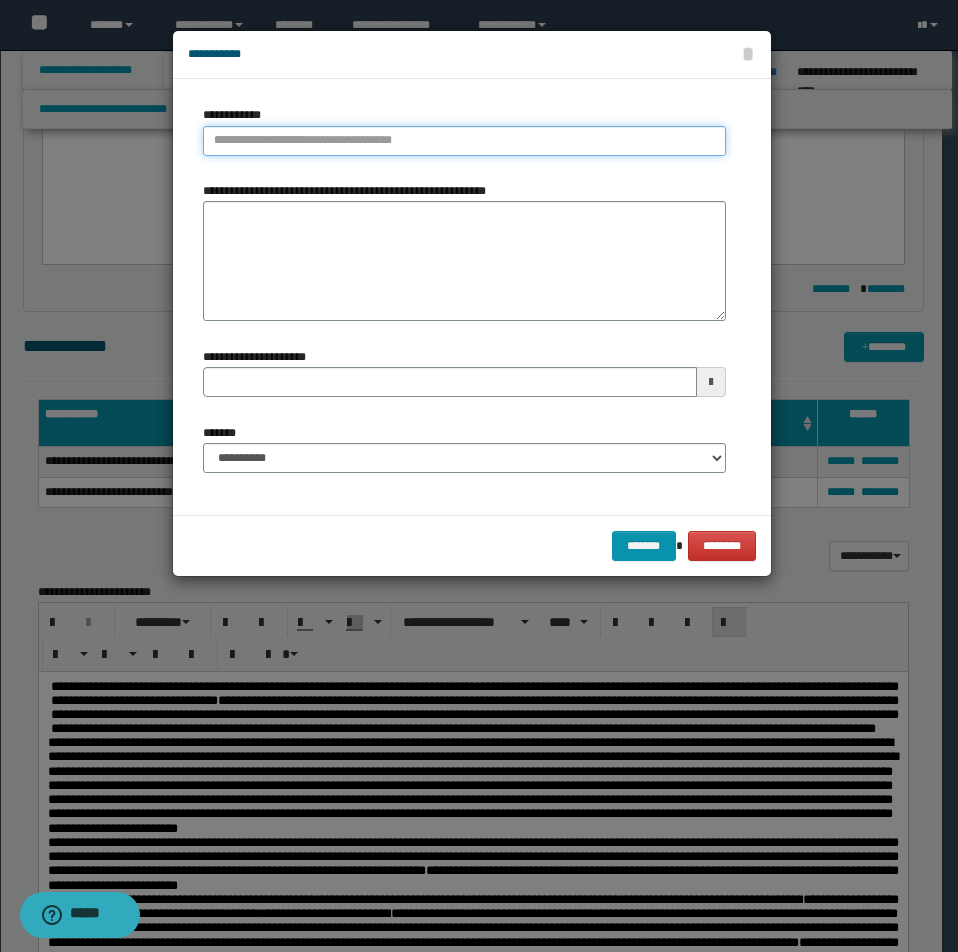 type 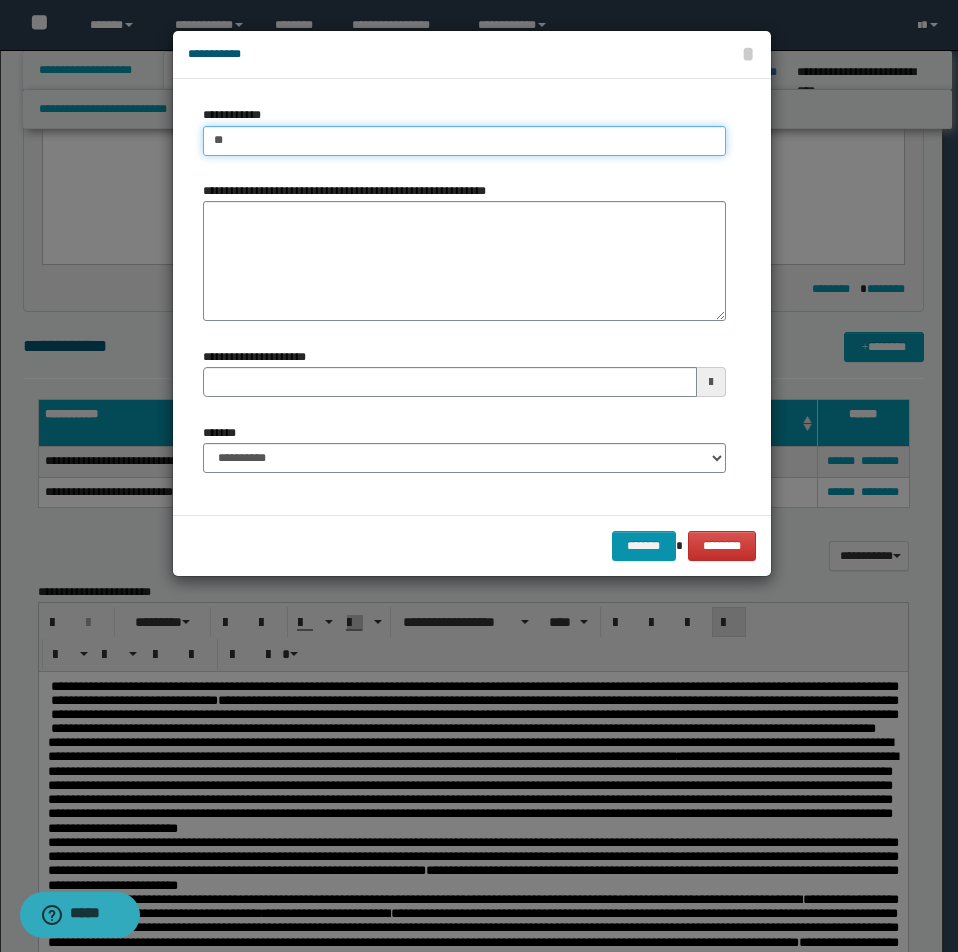 type on "***" 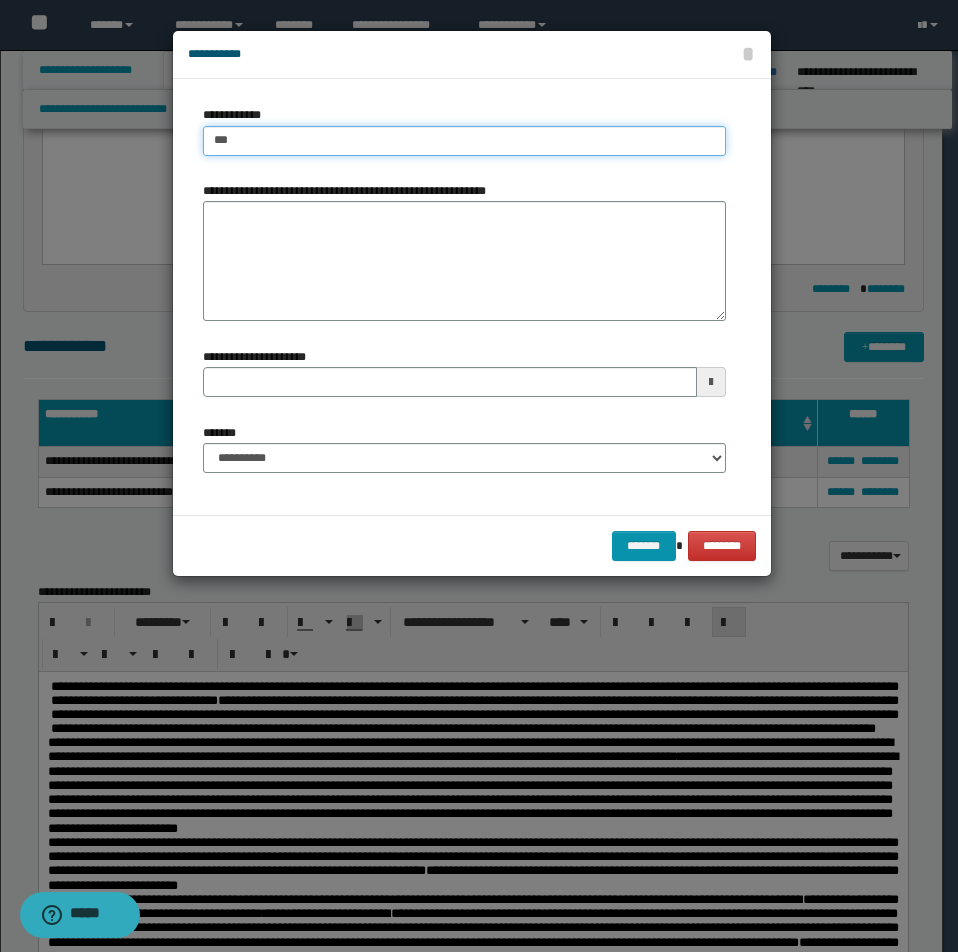 type on "***" 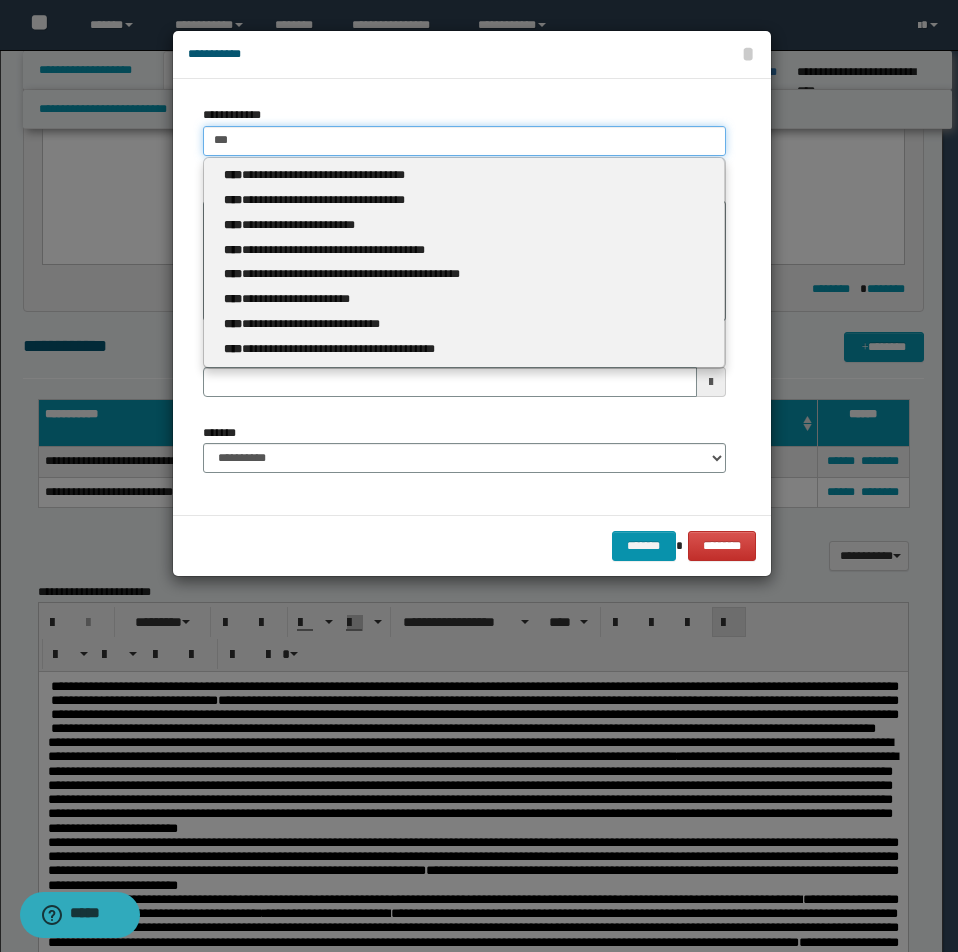 type 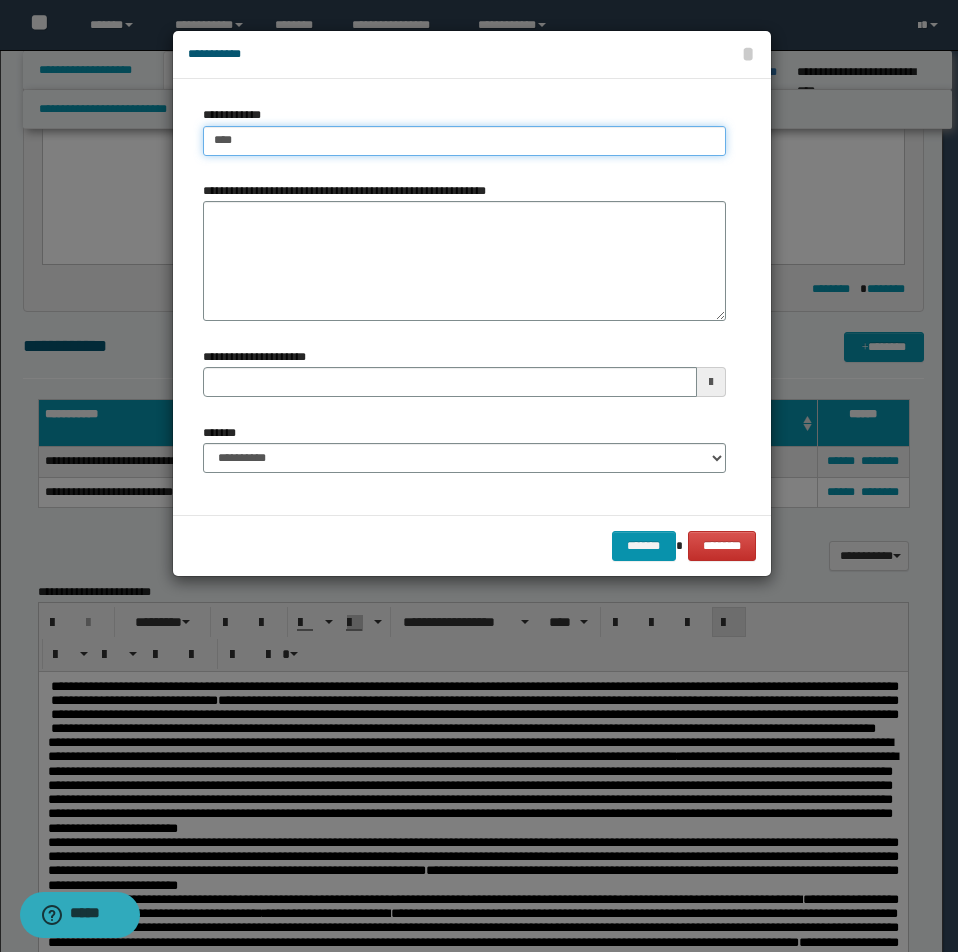 type on "****" 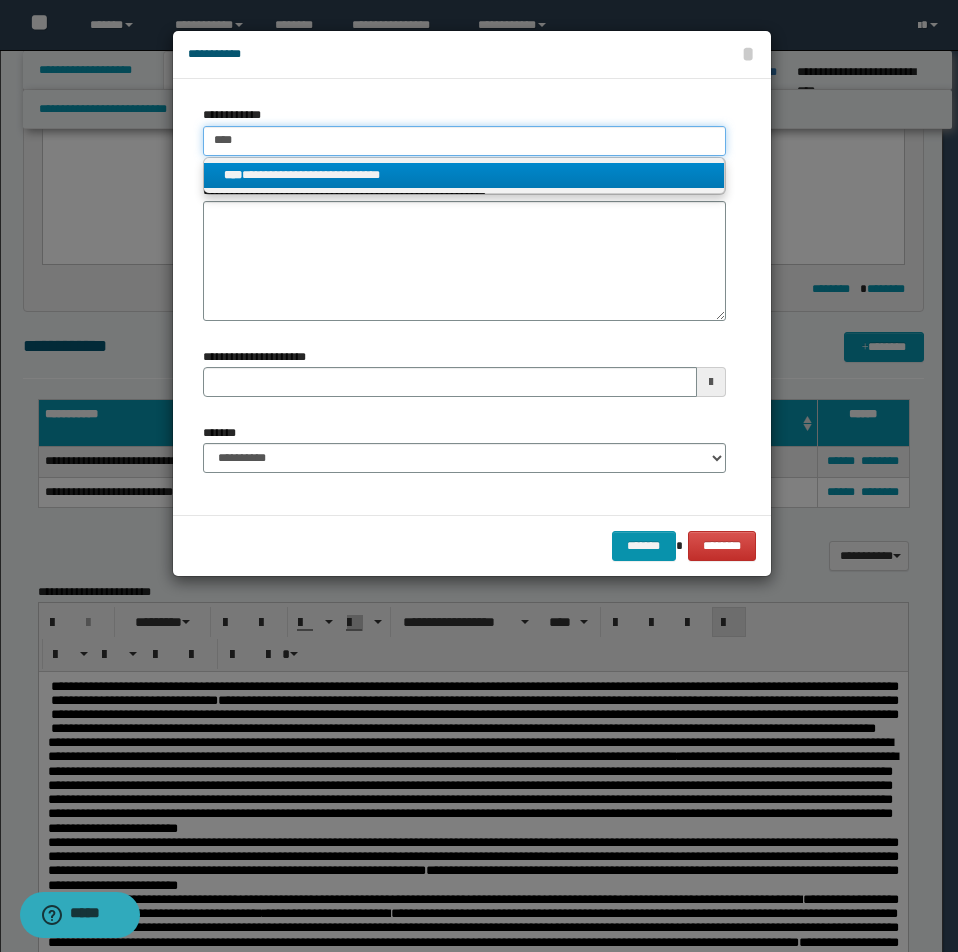 type on "****" 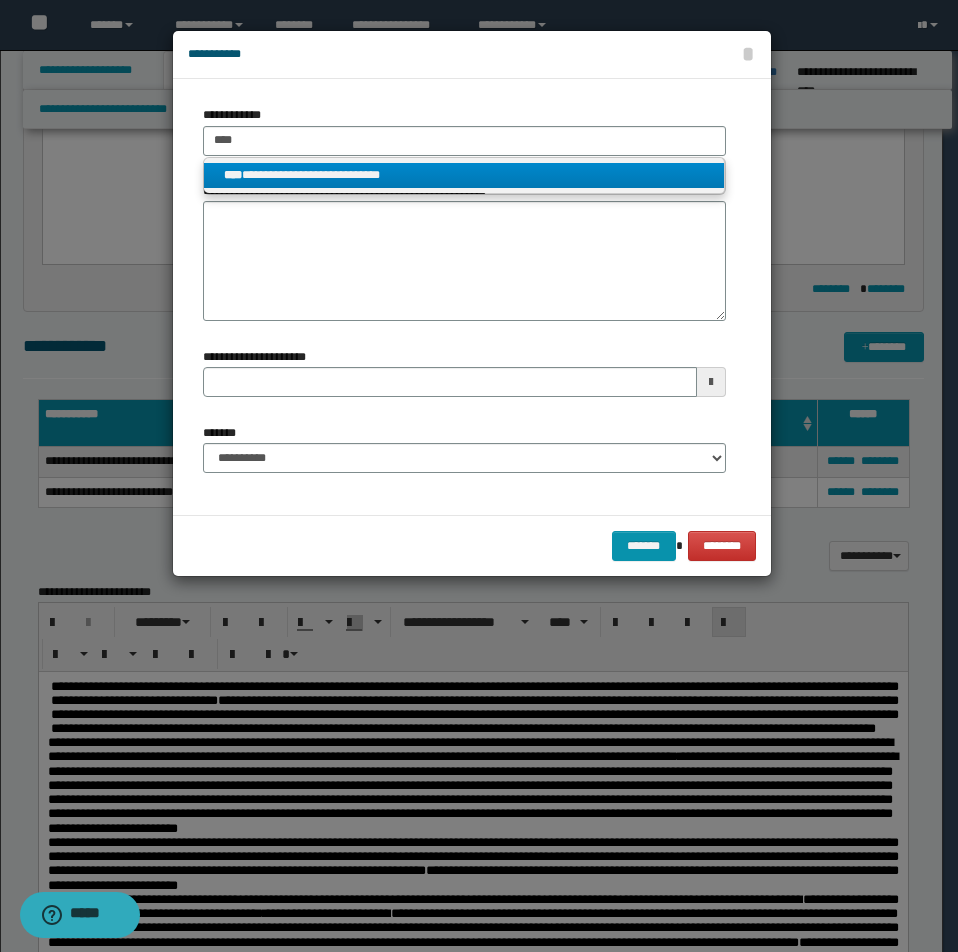 click on "**********" at bounding box center (464, 175) 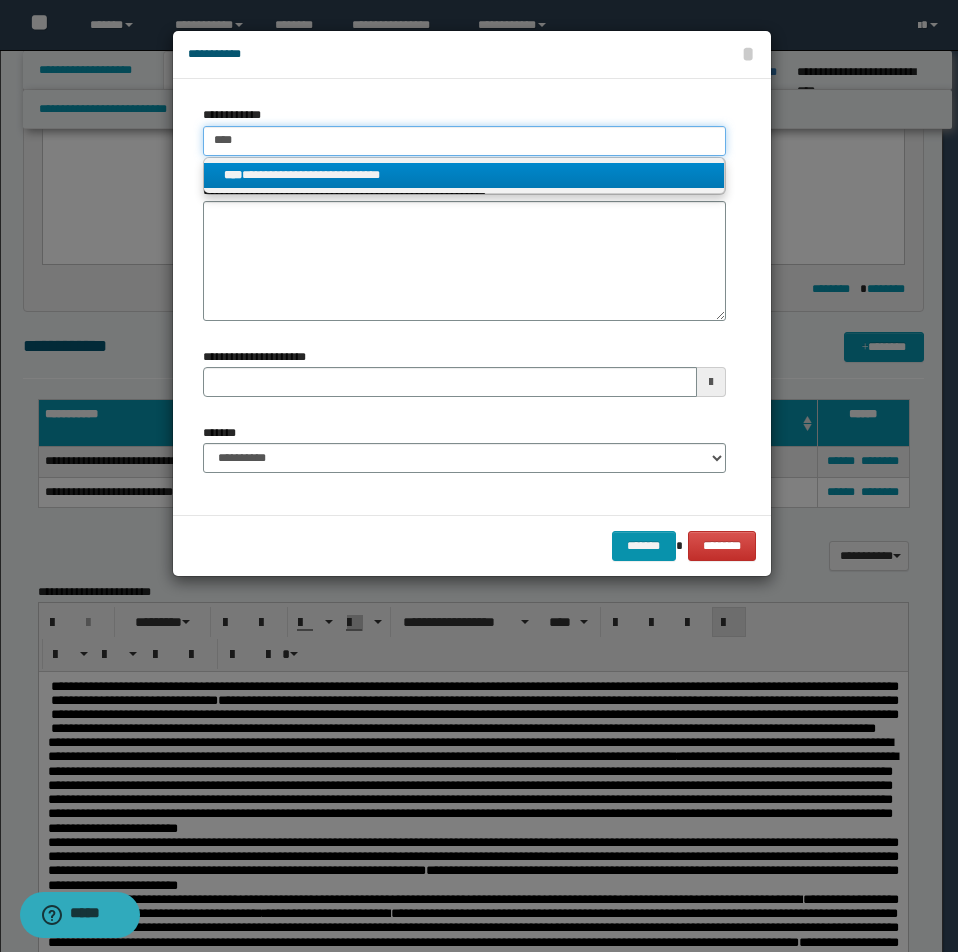 type 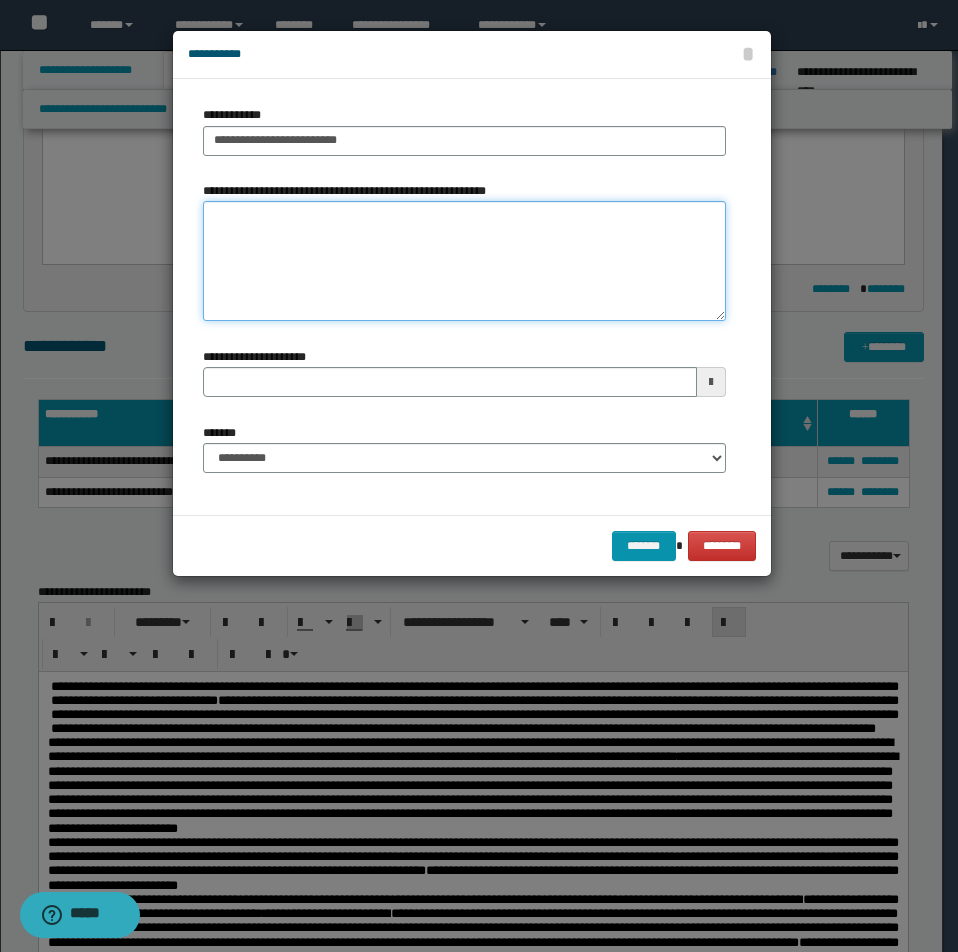 click on "**********" at bounding box center [464, 261] 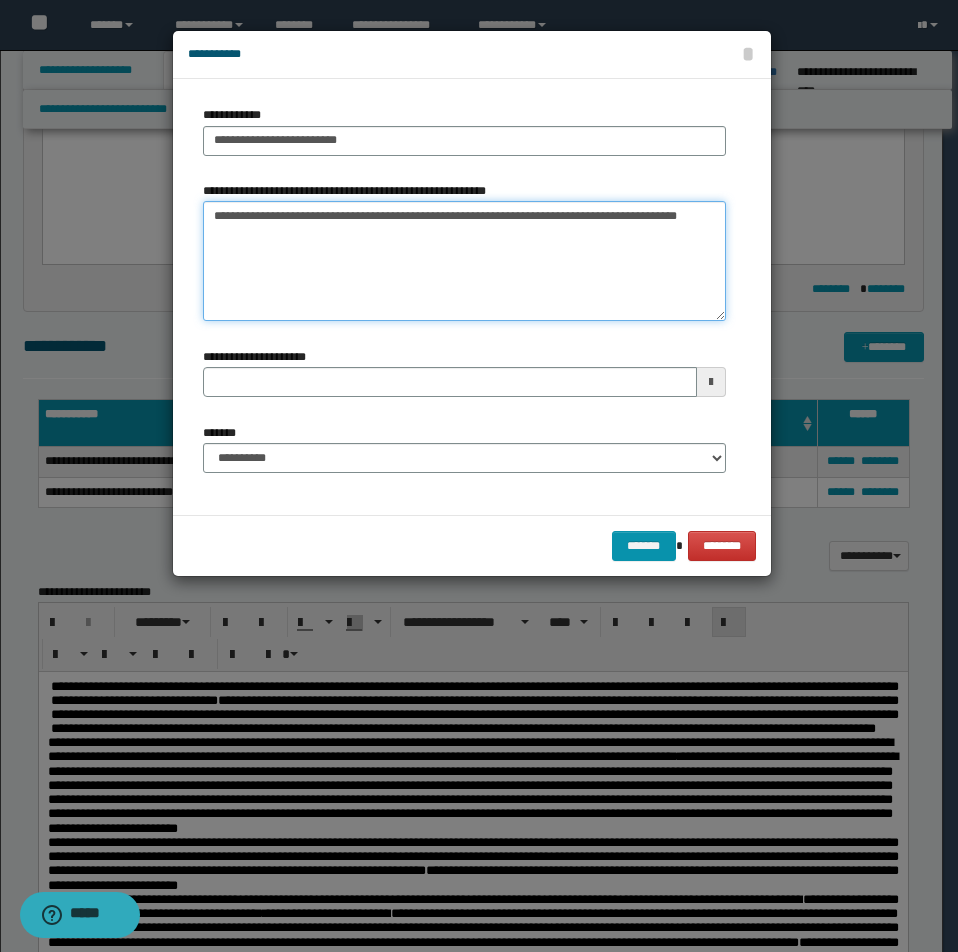 click on "**********" at bounding box center (464, 261) 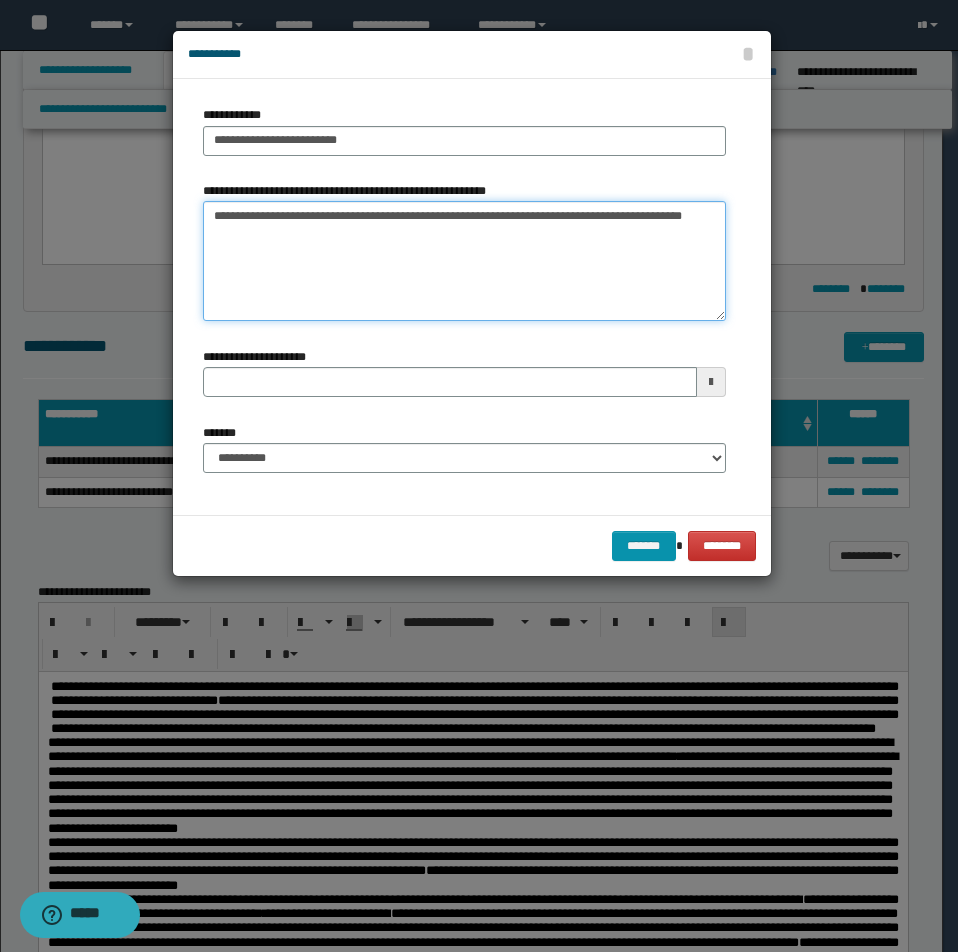type on "**********" 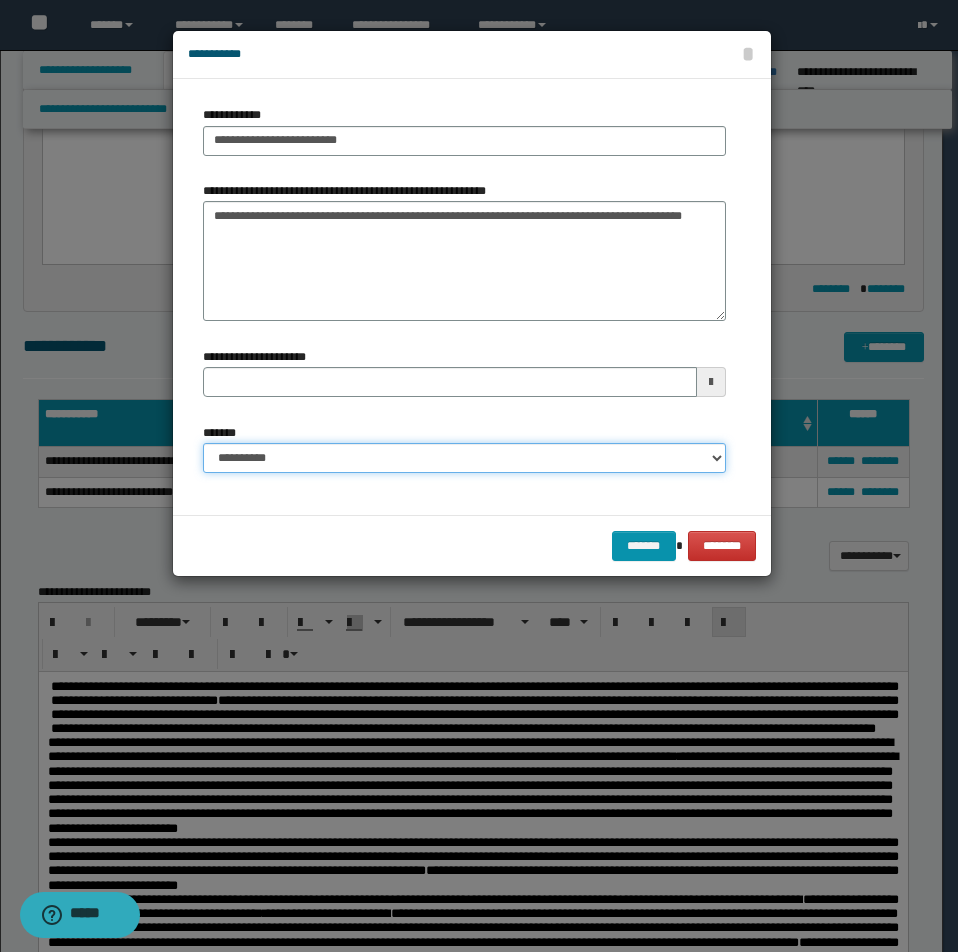 click on "**********" at bounding box center (464, 458) 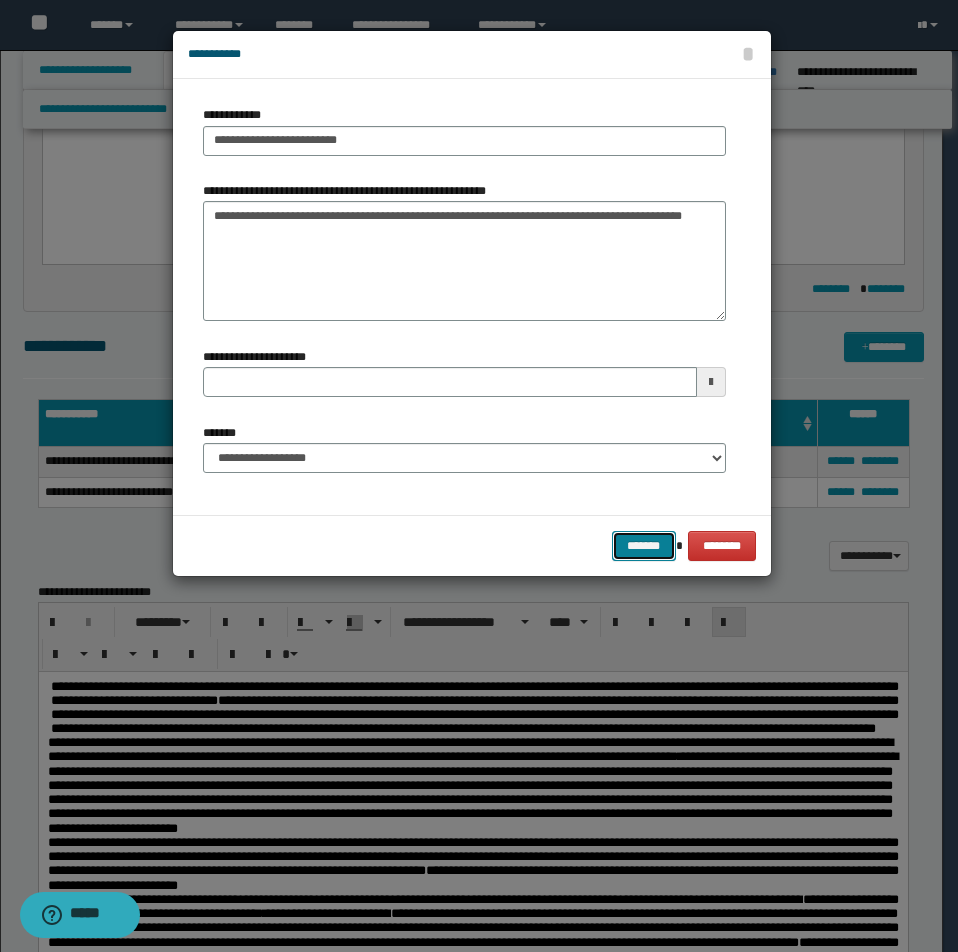 click on "*******" at bounding box center (644, 546) 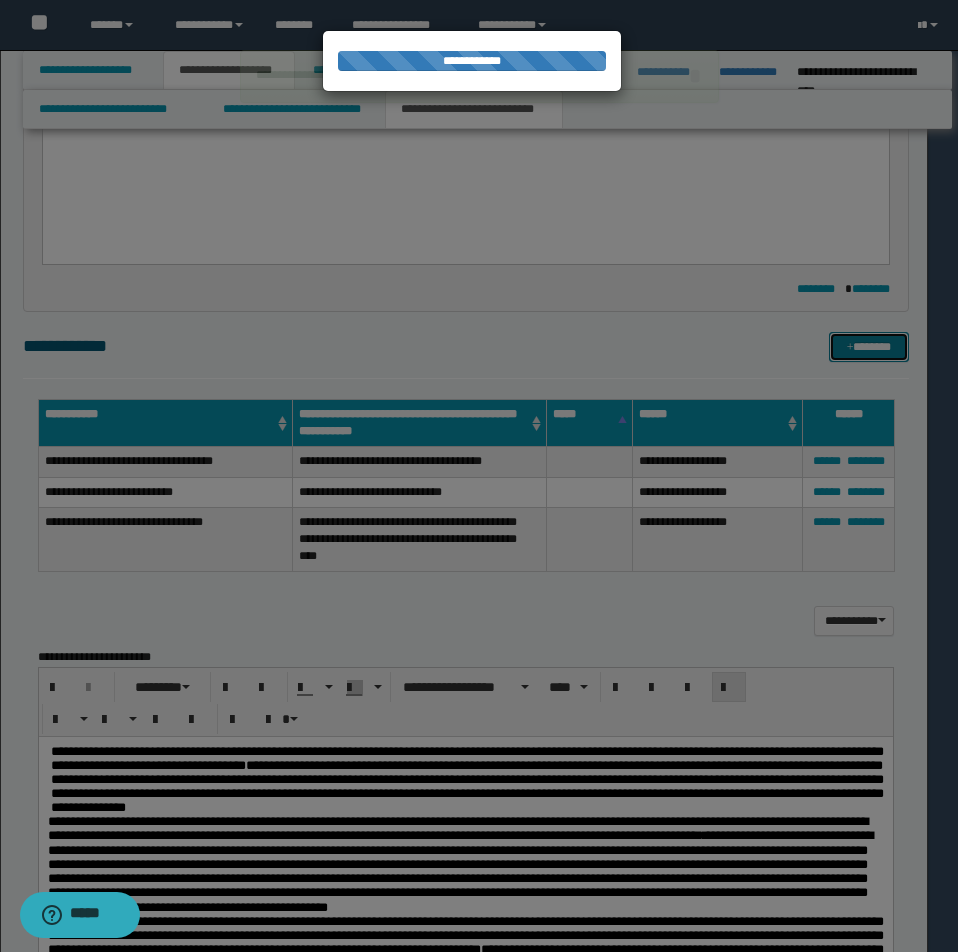 type 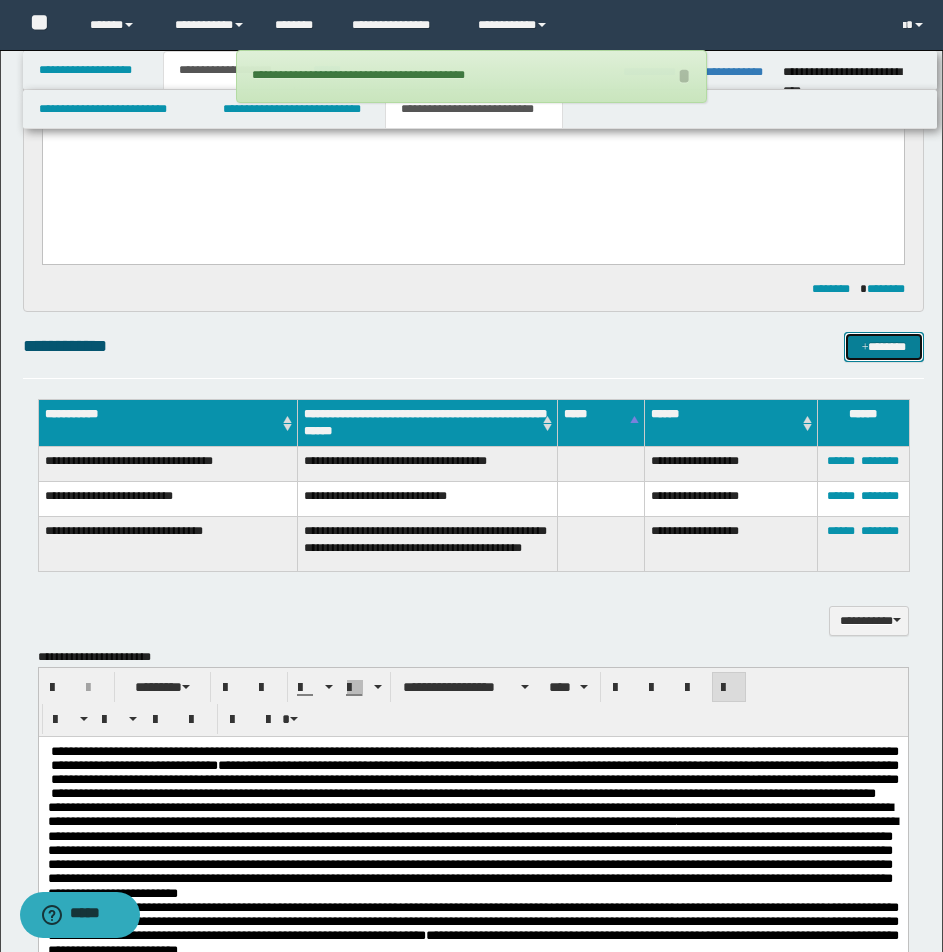 click on "*******" at bounding box center (884, 347) 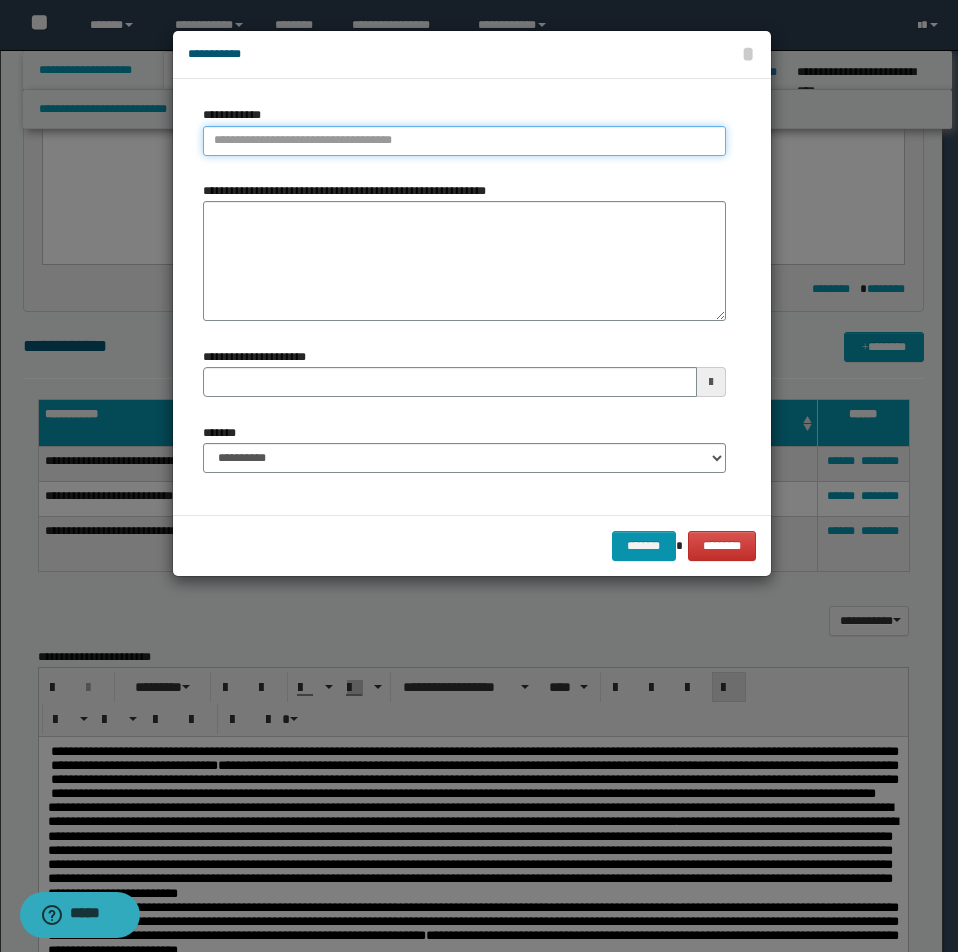 type on "**********" 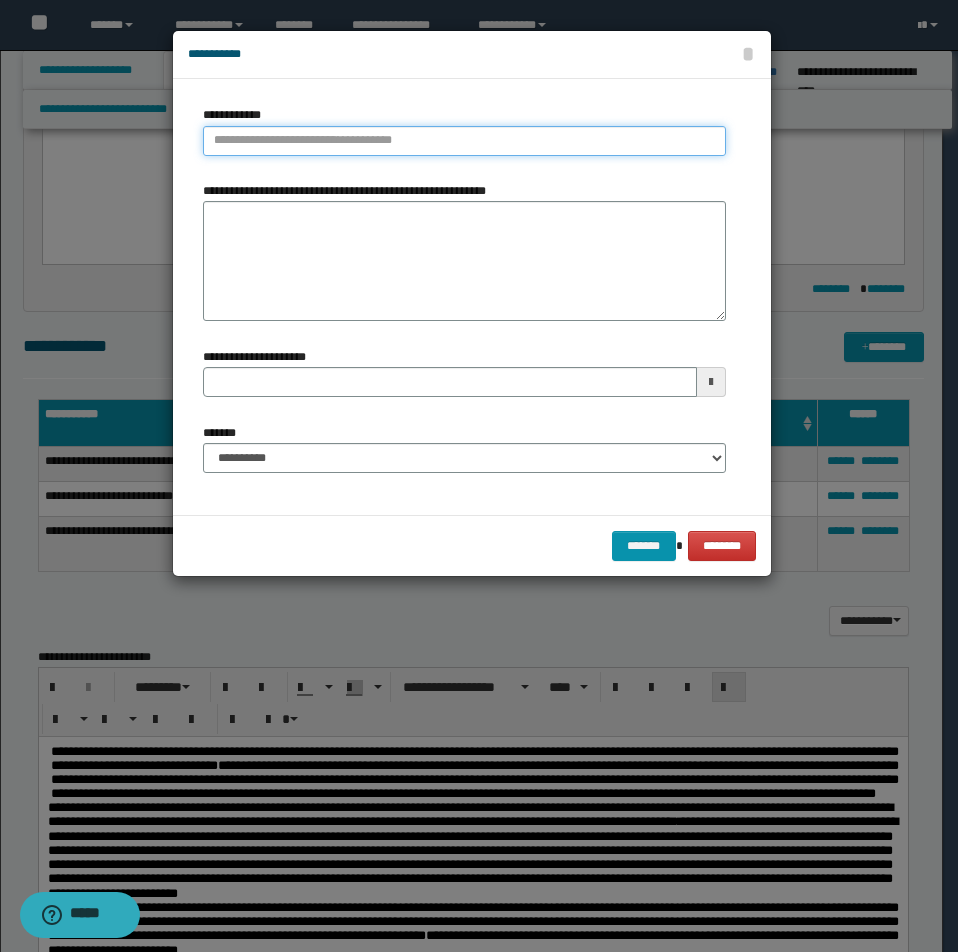 click on "**********" at bounding box center [464, 141] 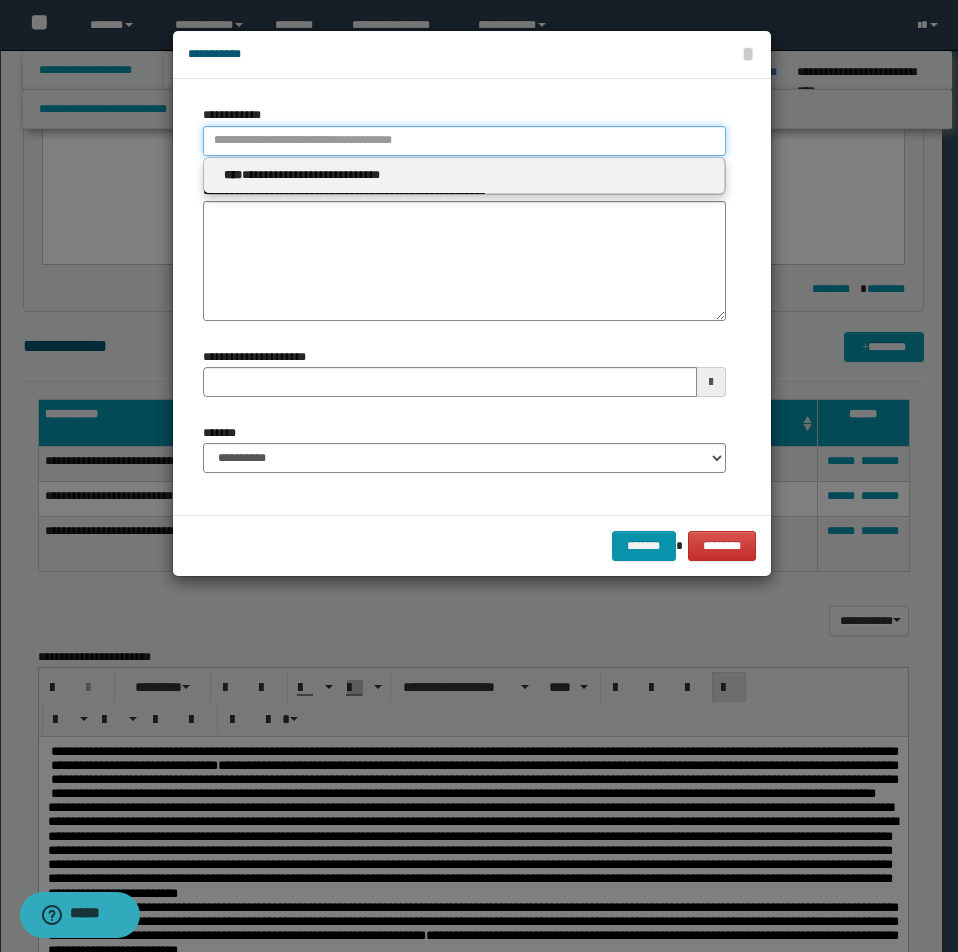 type 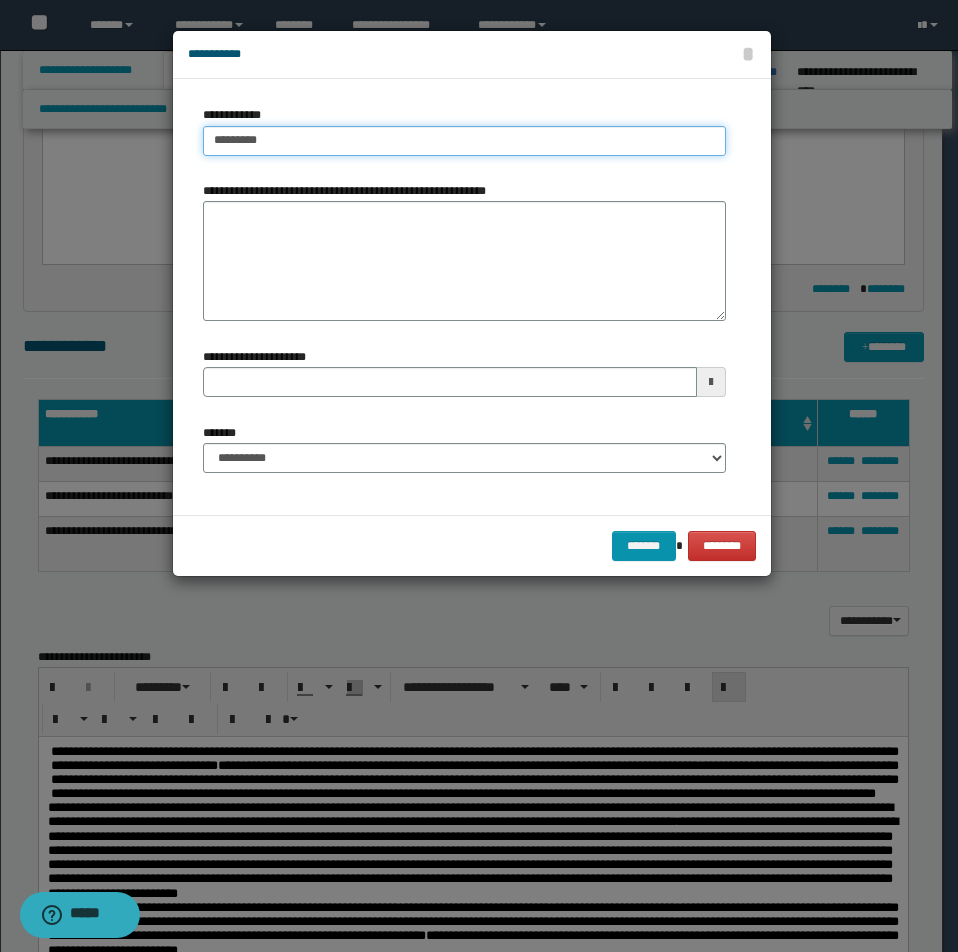 type on "**********" 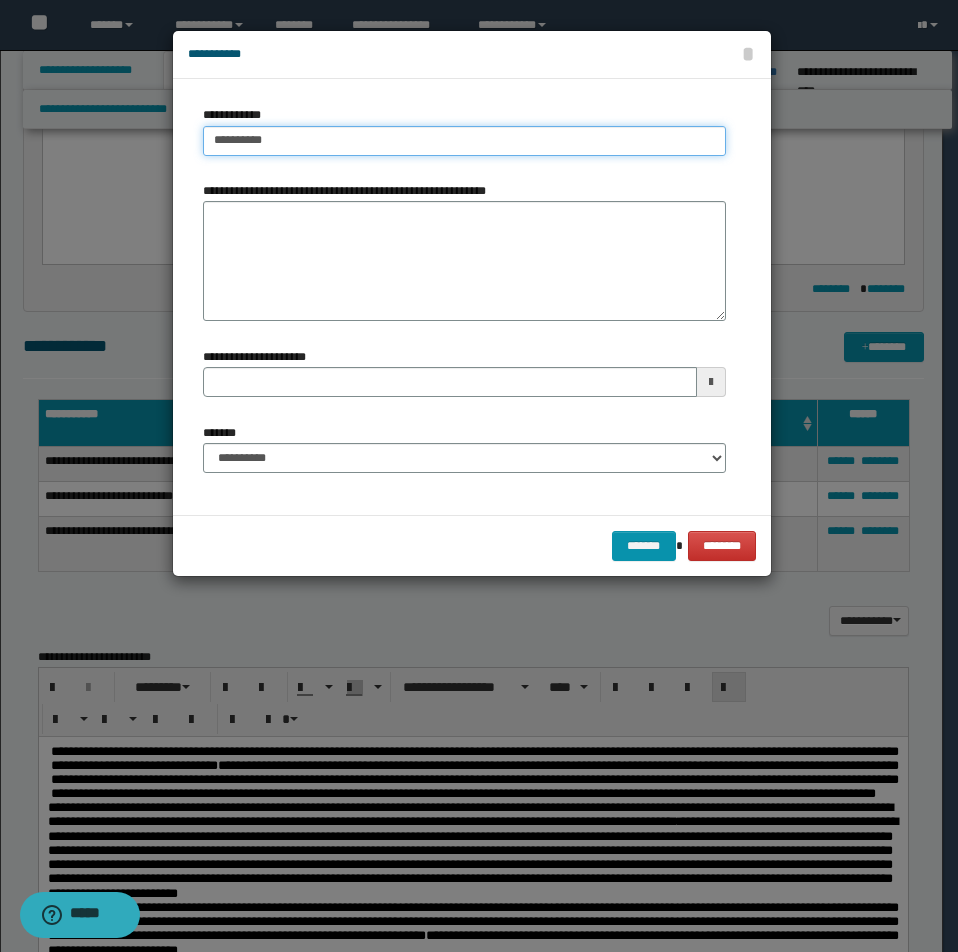 type on "**********" 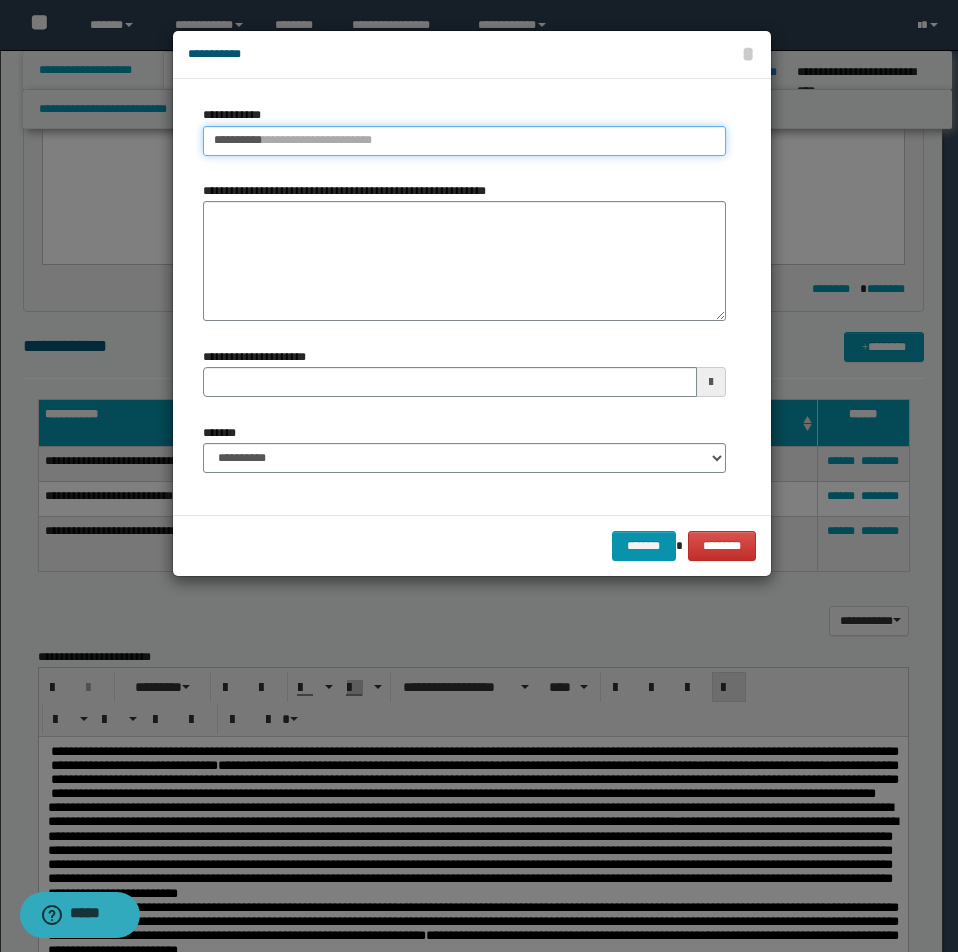 type 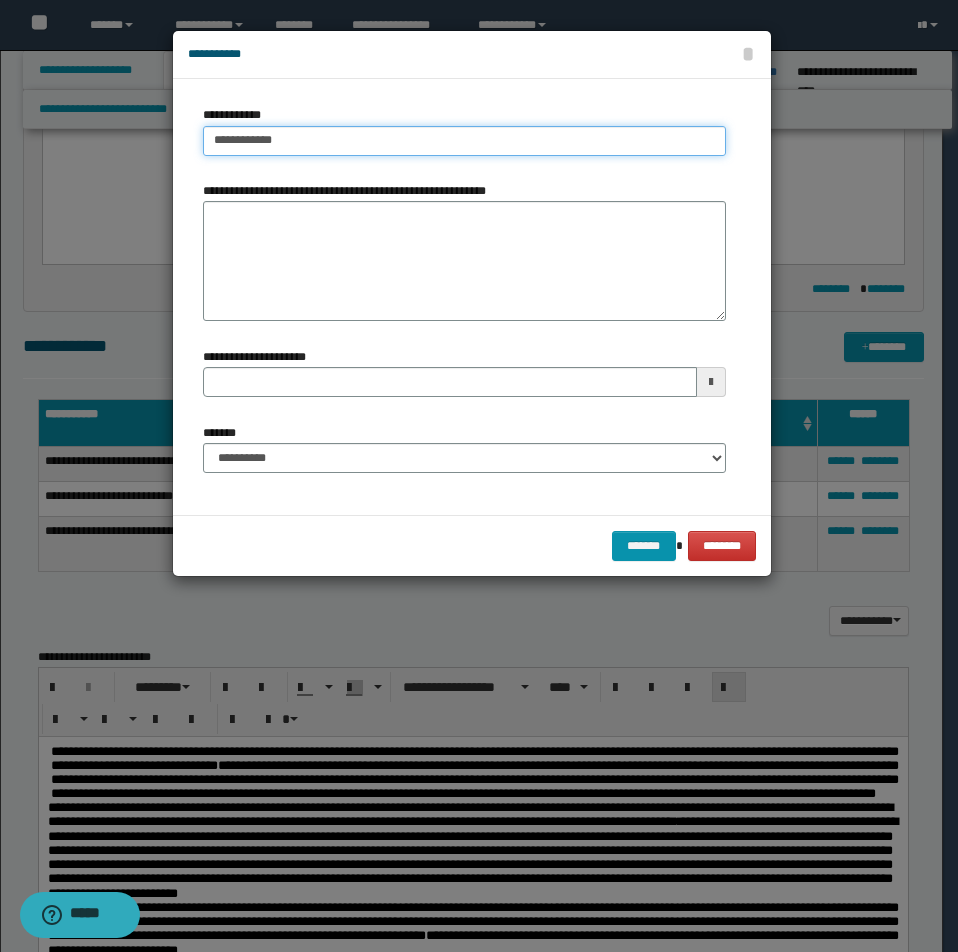 type on "**********" 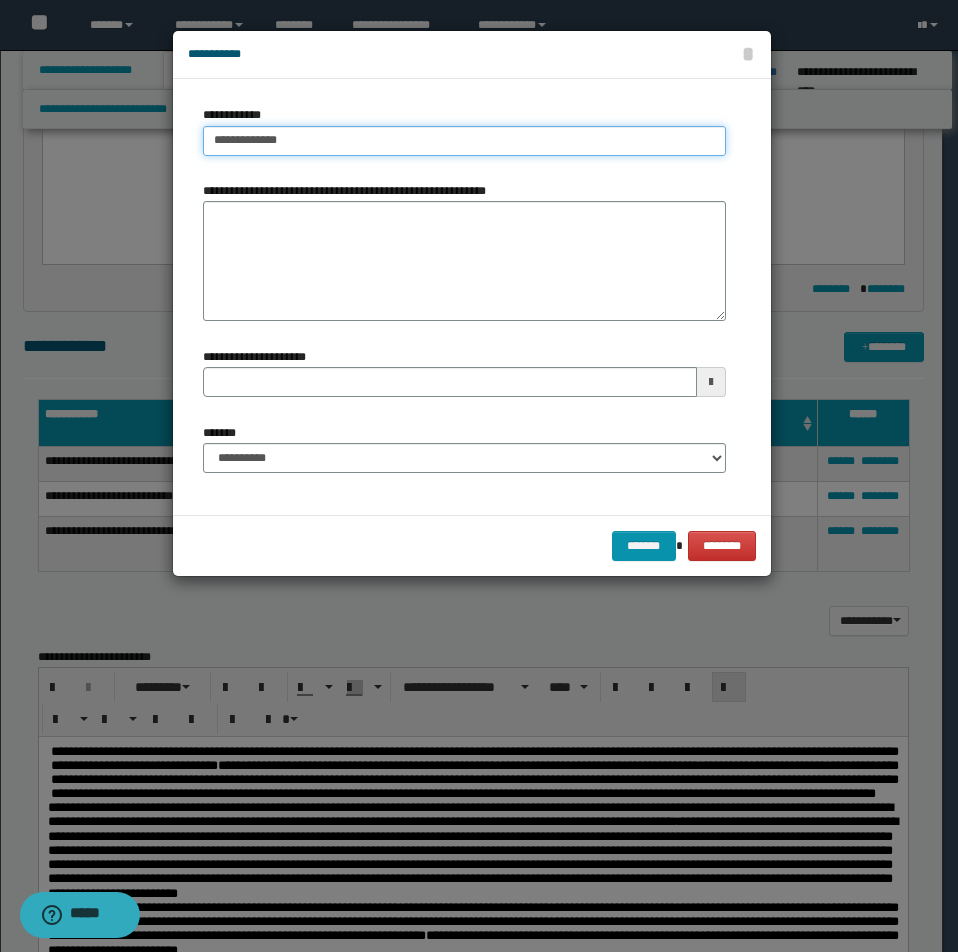 type on "**********" 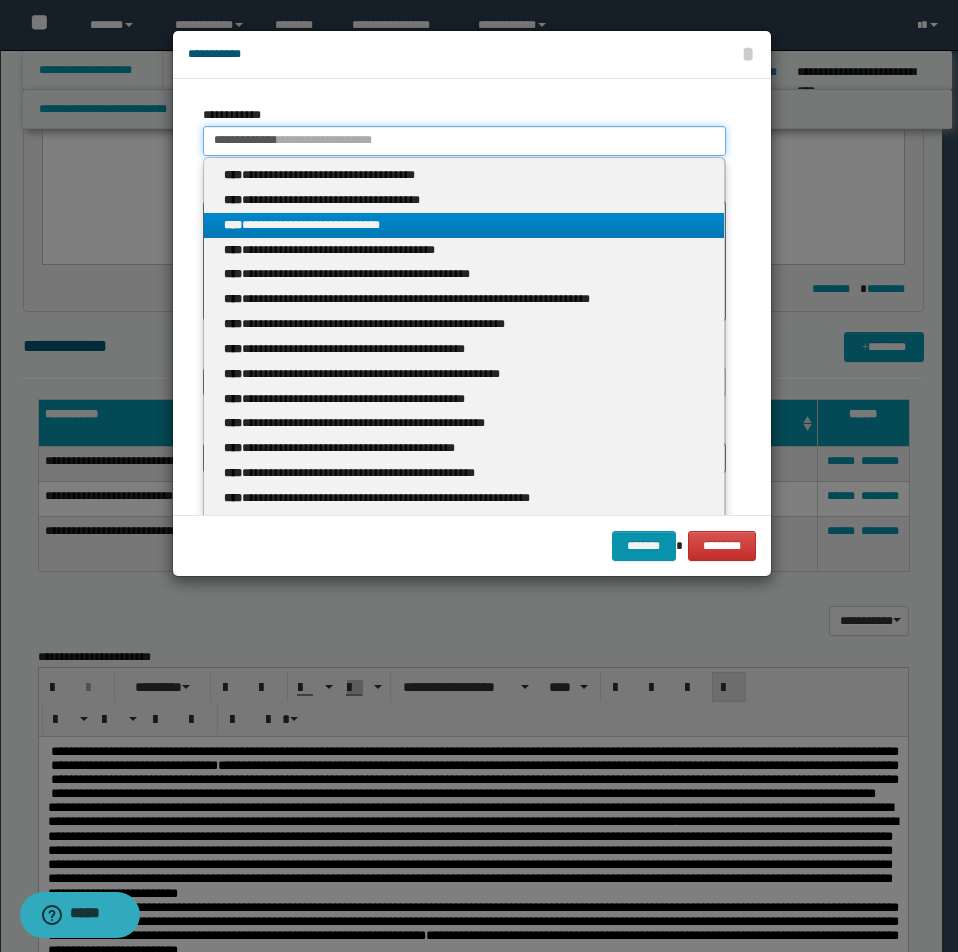 type on "**********" 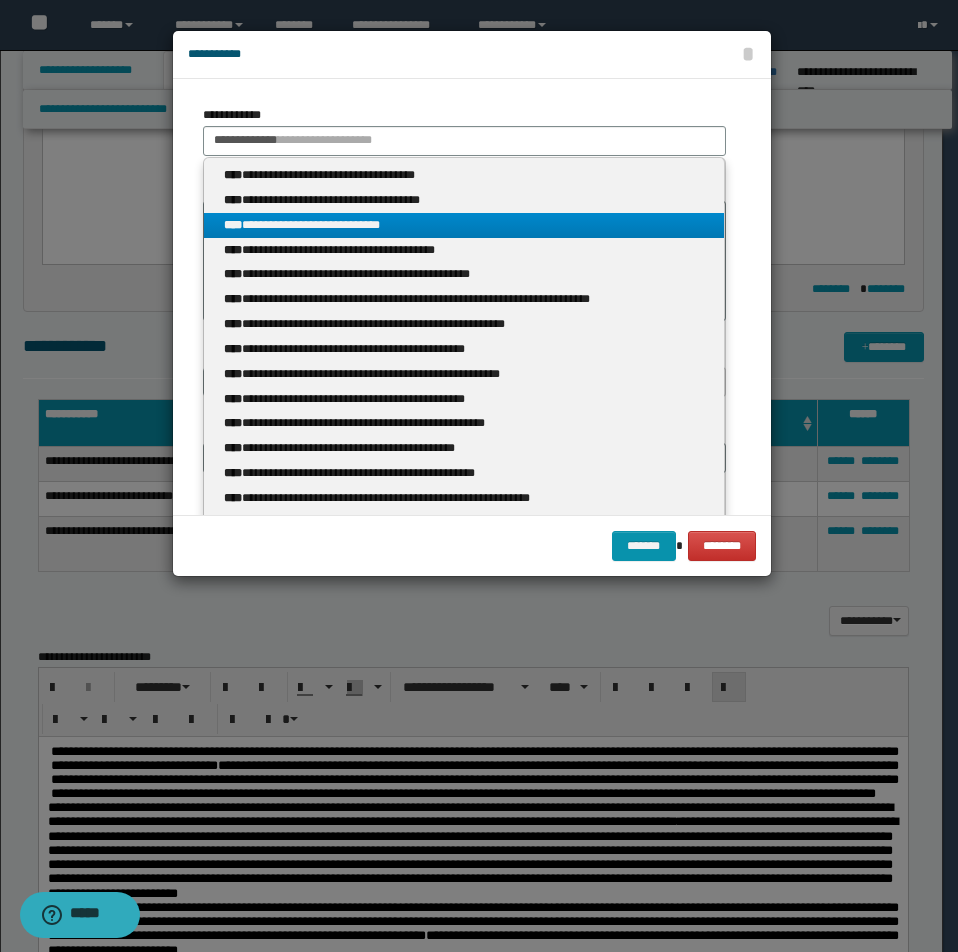 click on "**********" at bounding box center (464, 225) 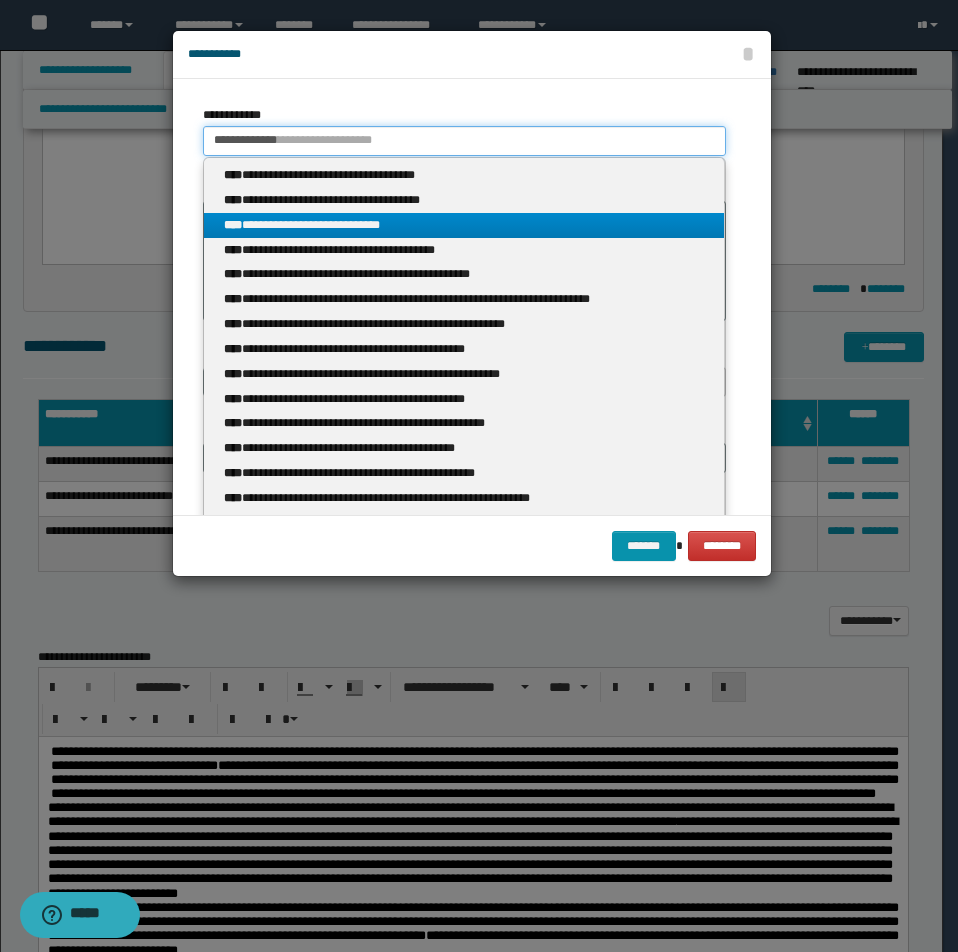 type 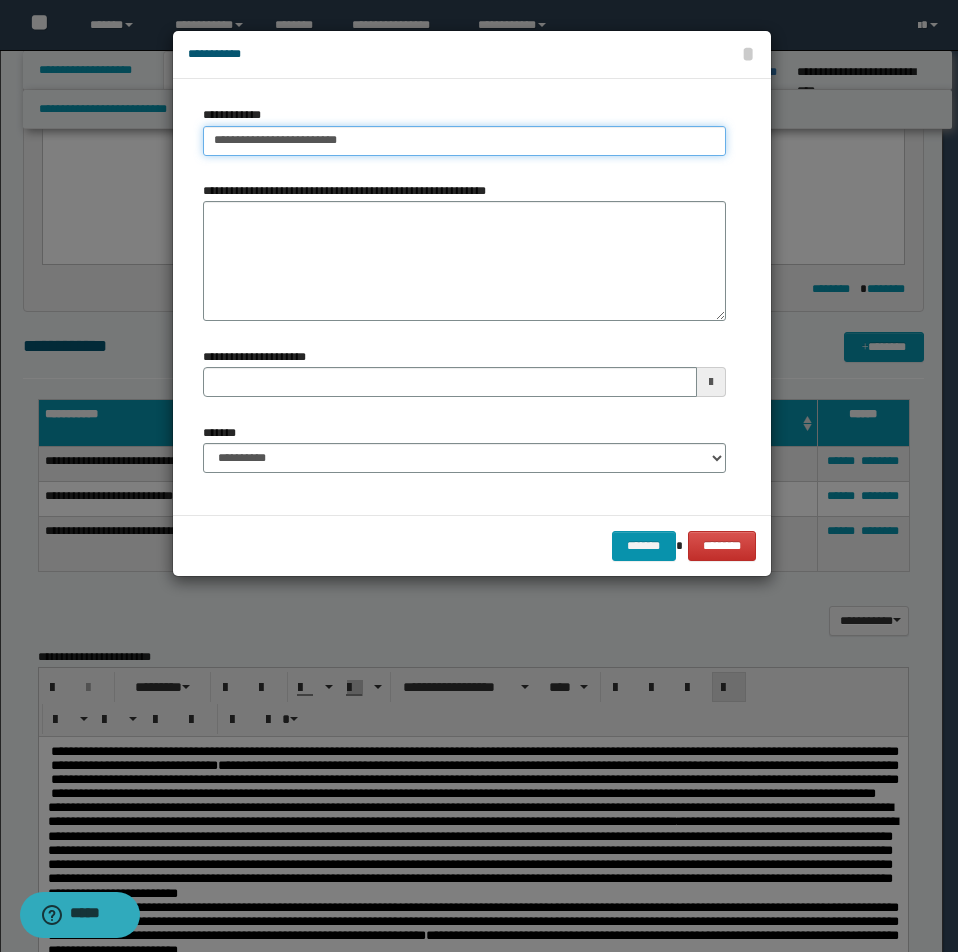 drag, startPoint x: 211, startPoint y: 137, endPoint x: 405, endPoint y: 150, distance: 194.43507 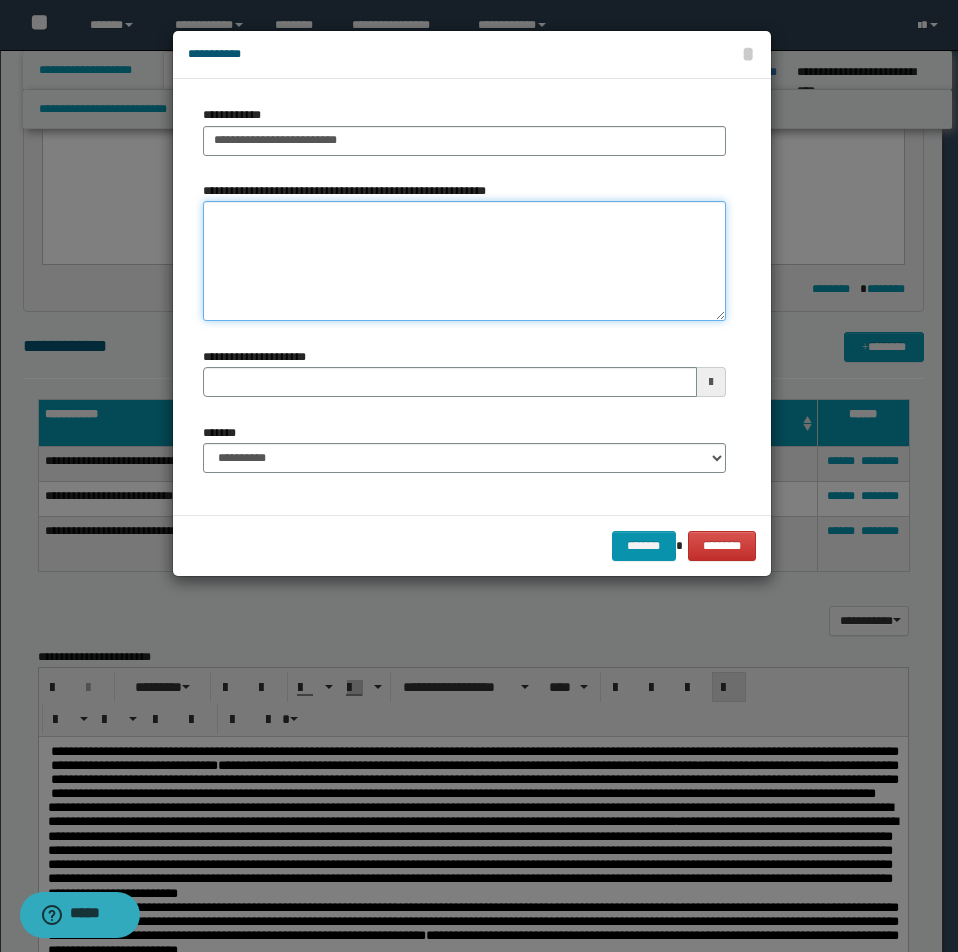 click on "**********" at bounding box center (464, 261) 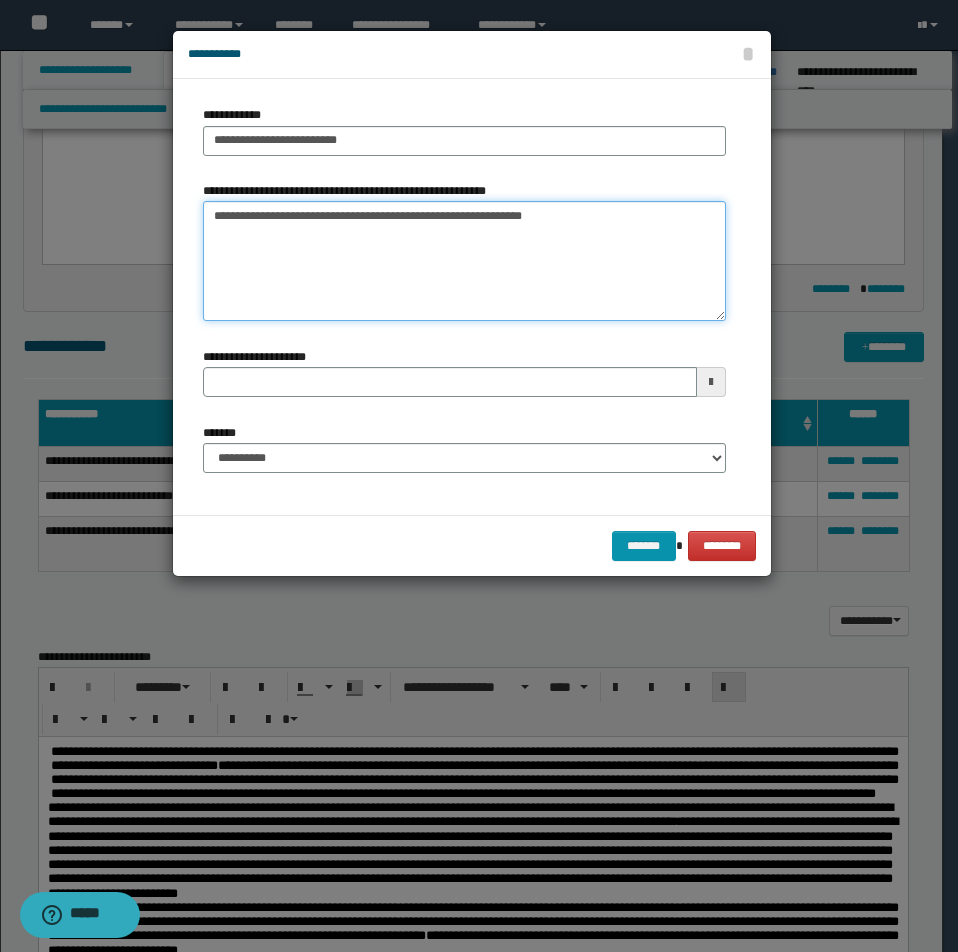 type on "**********" 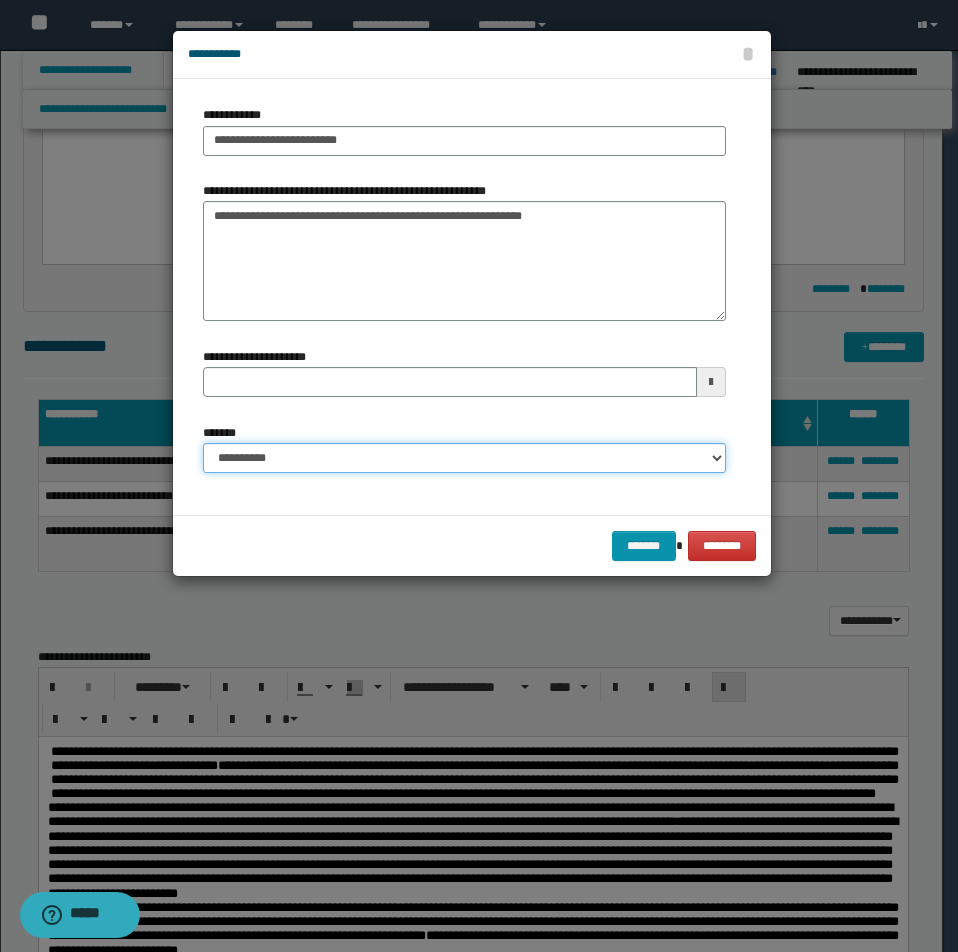click on "**********" at bounding box center (464, 458) 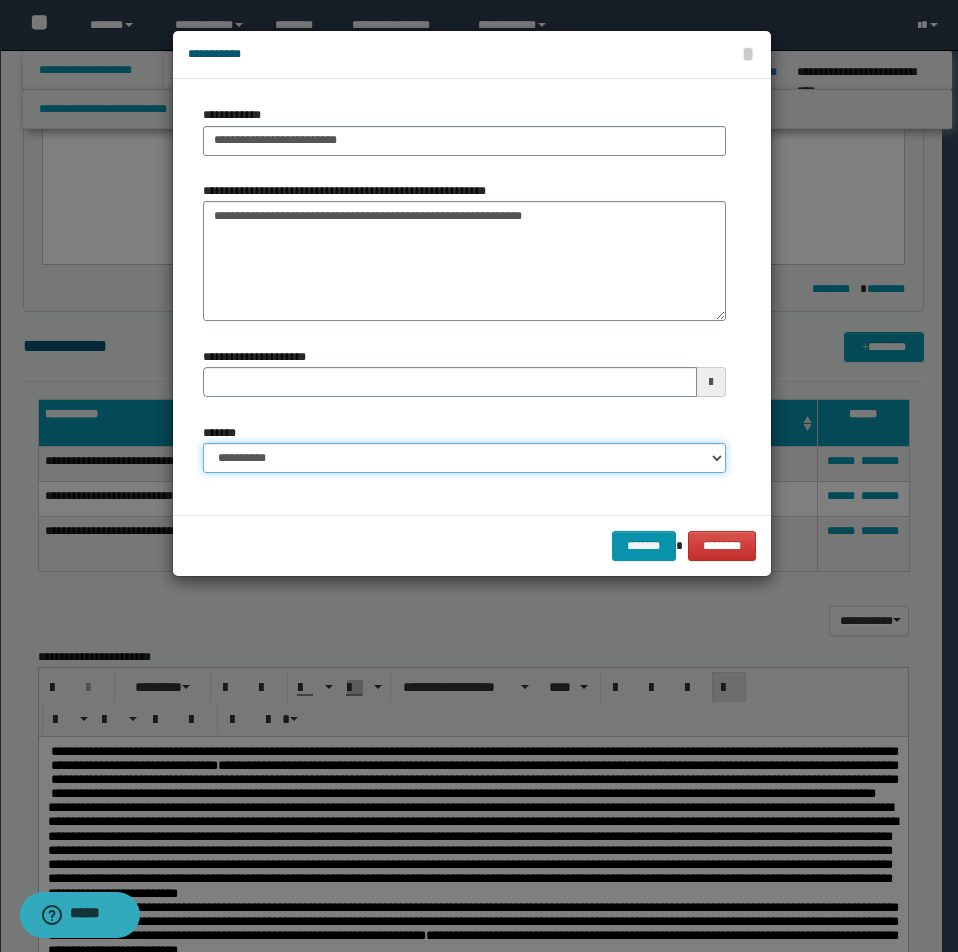 select on "*" 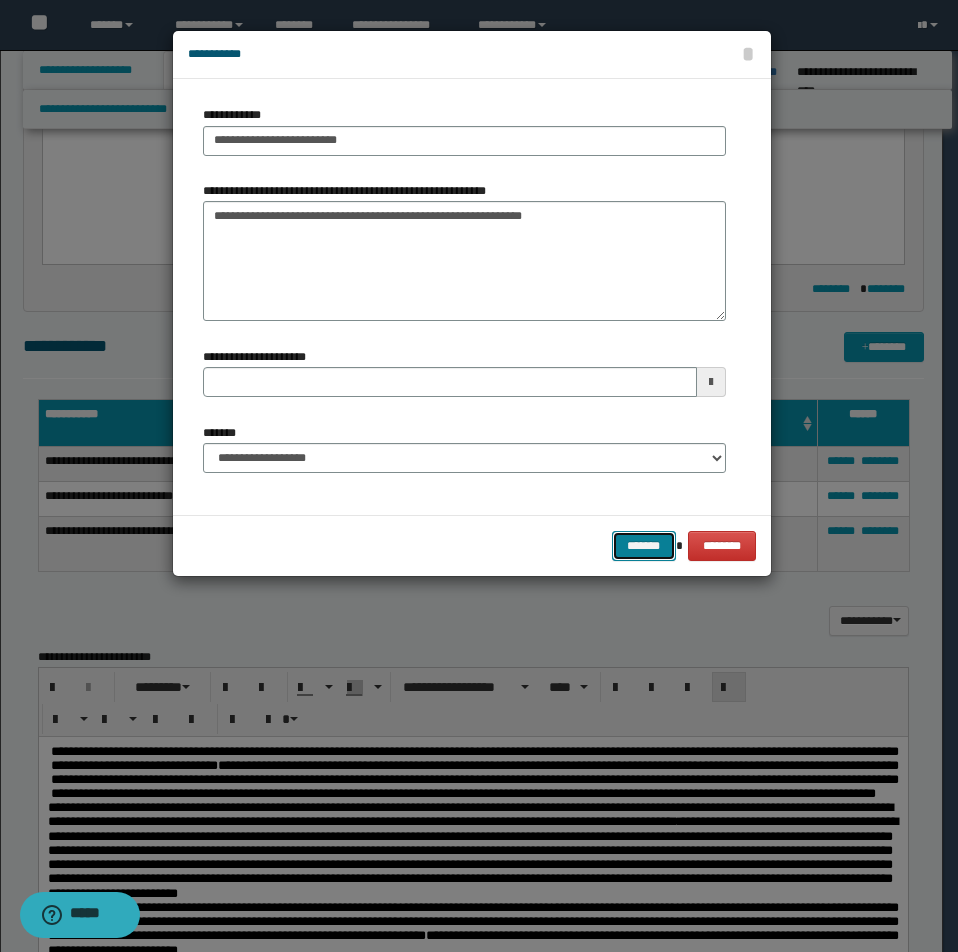 click on "*******" at bounding box center (644, 546) 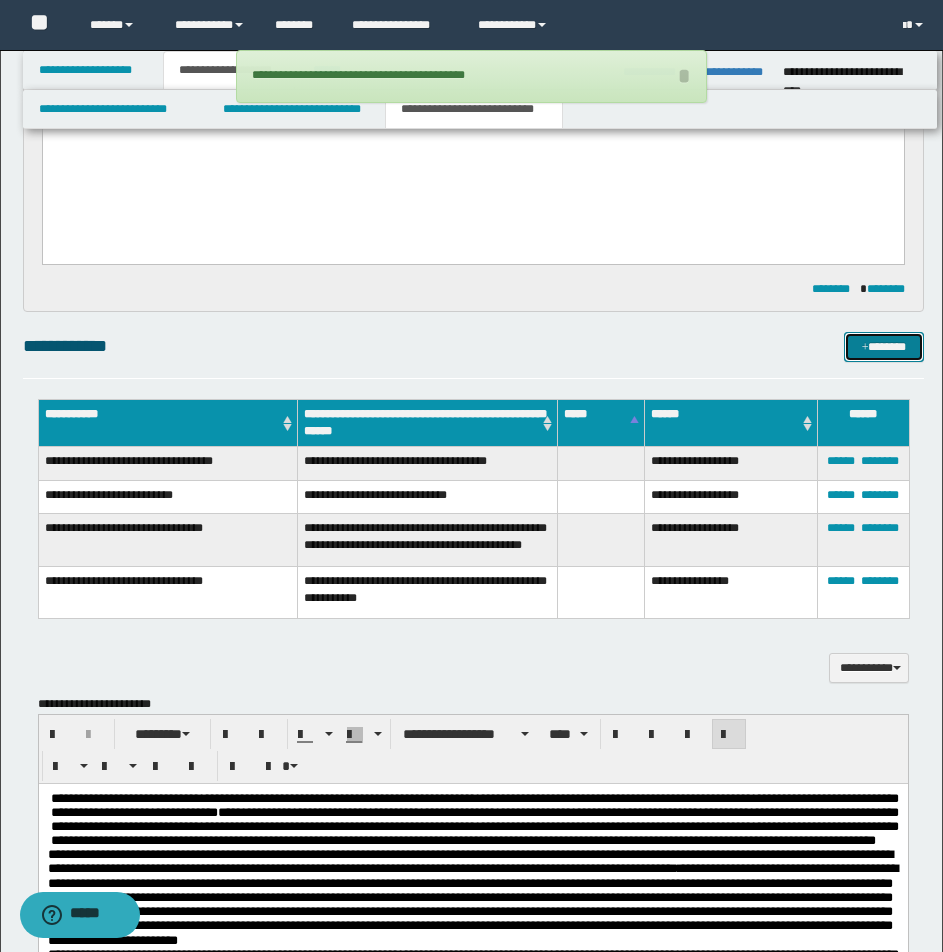 scroll, scrollTop: 0, scrollLeft: 0, axis: both 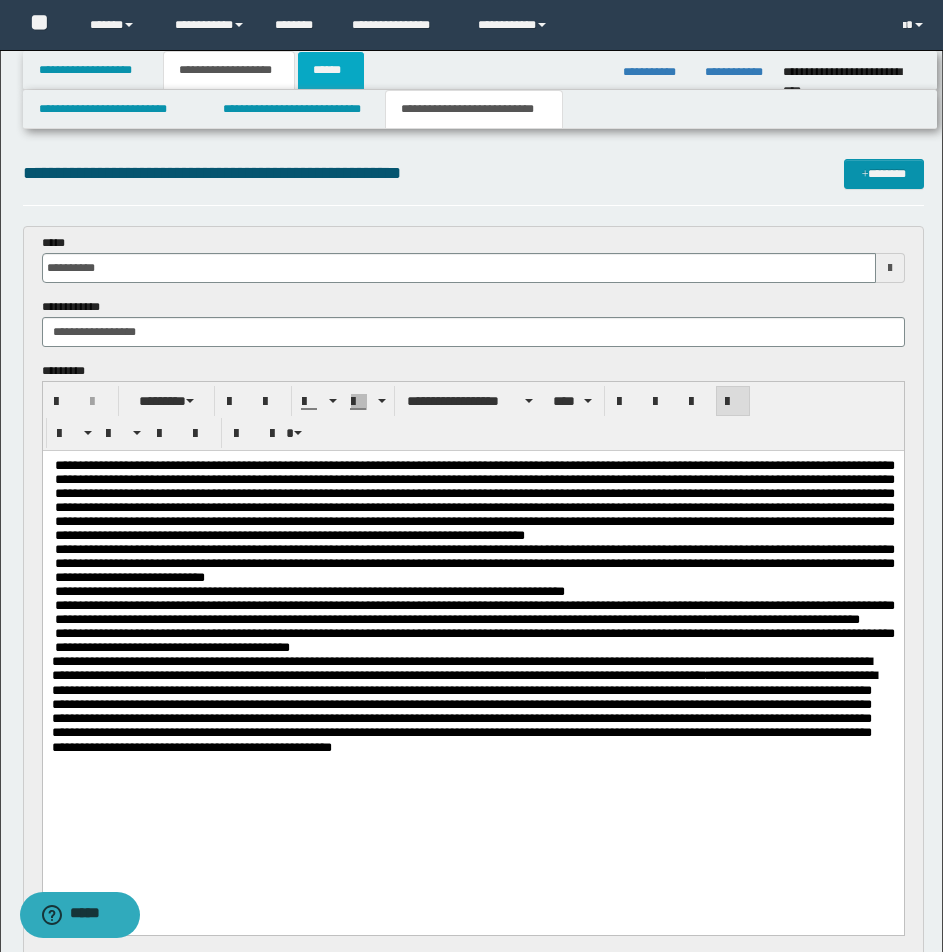 click on "******" at bounding box center (331, 70) 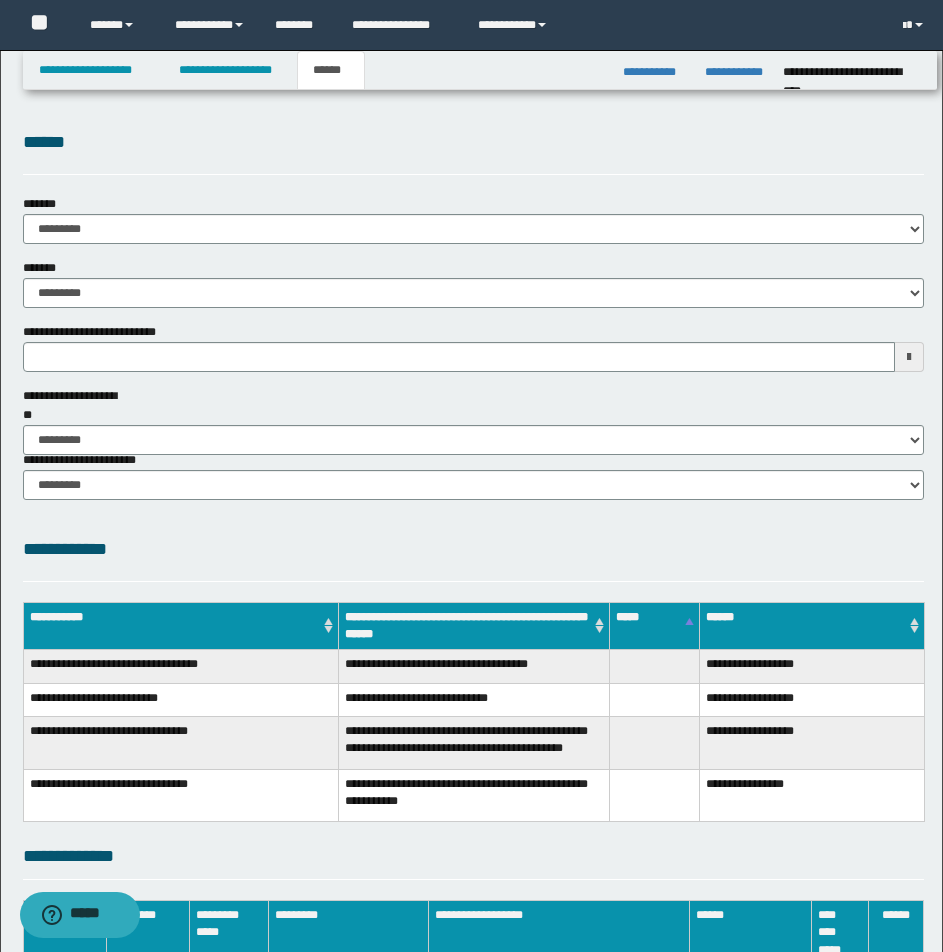 scroll, scrollTop: 0, scrollLeft: 0, axis: both 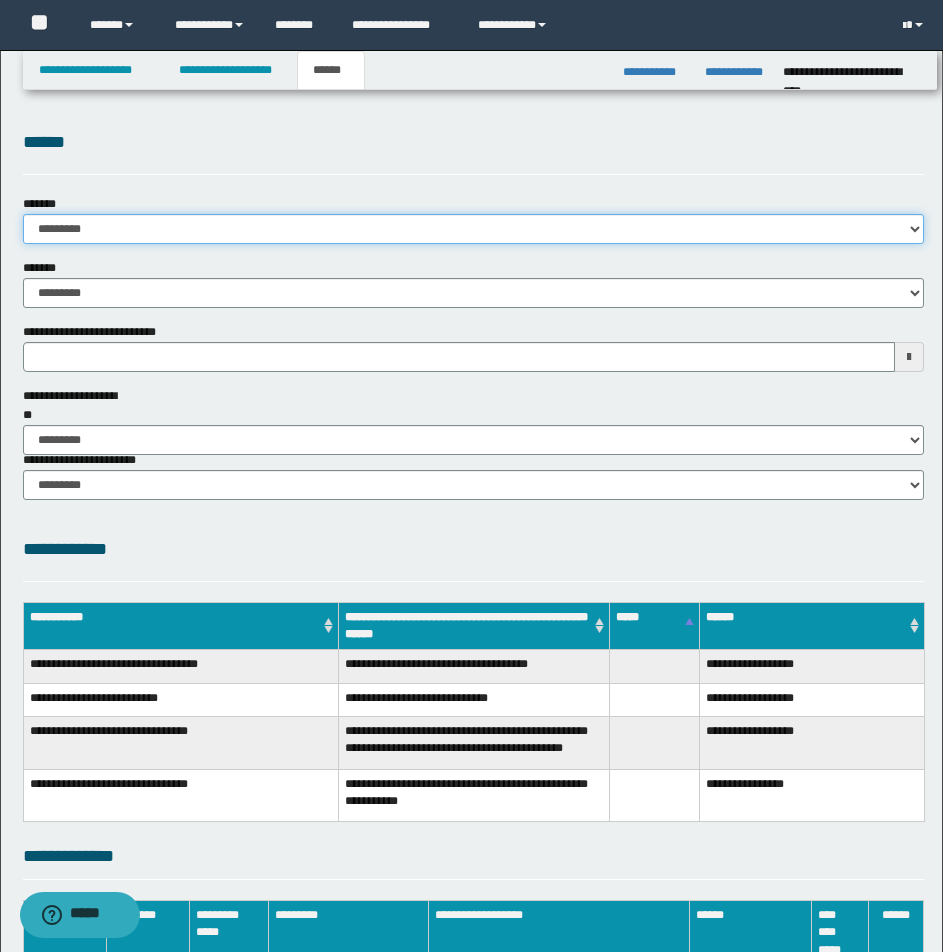 click on "**********" at bounding box center (473, 229) 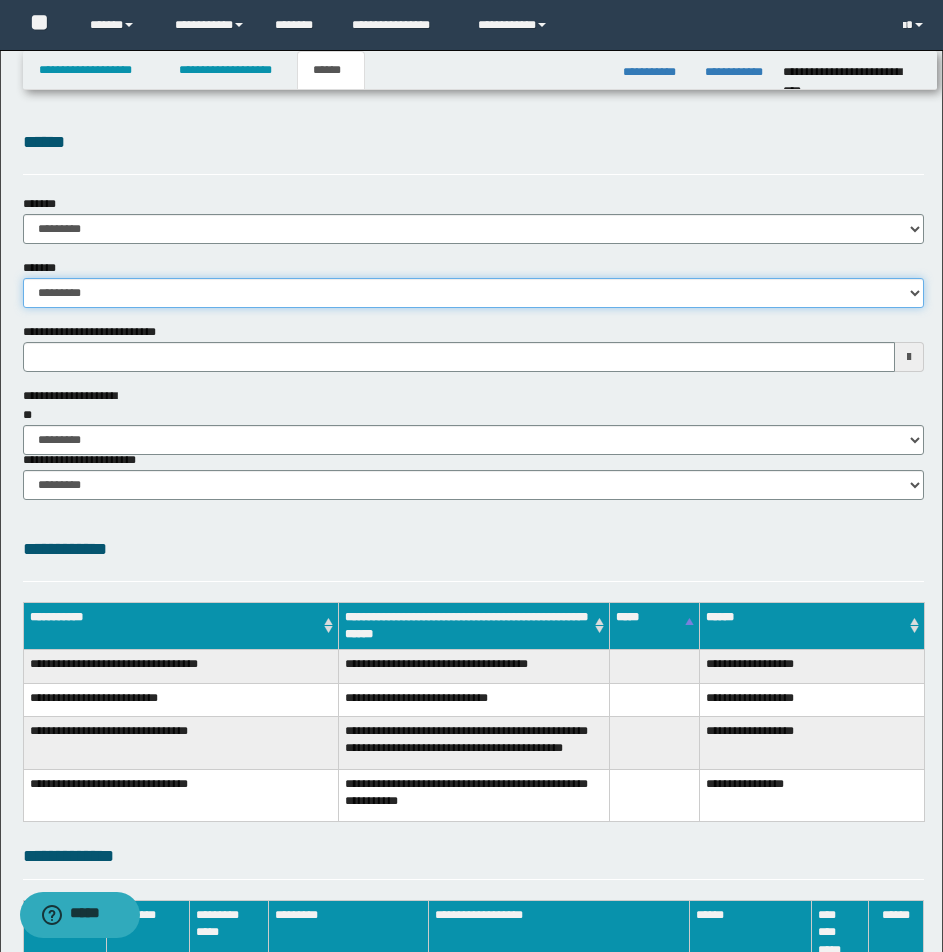 click on "**********" at bounding box center (473, 293) 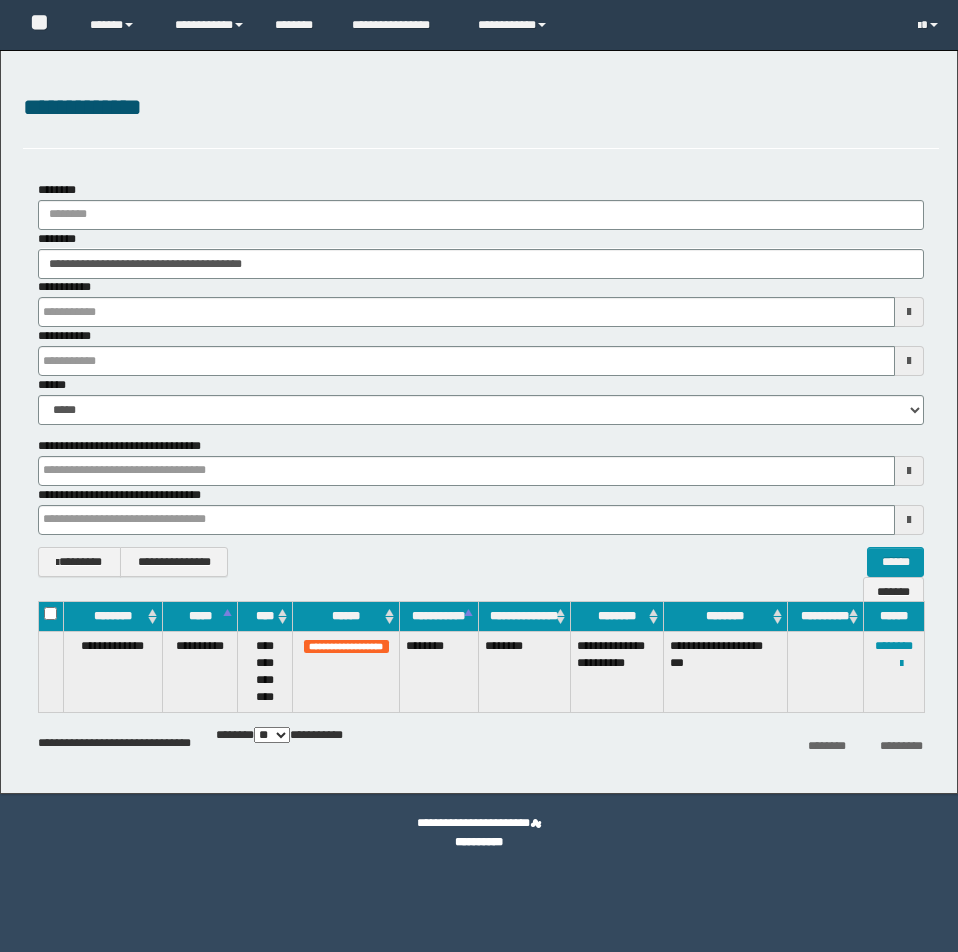scroll, scrollTop: 0, scrollLeft: 0, axis: both 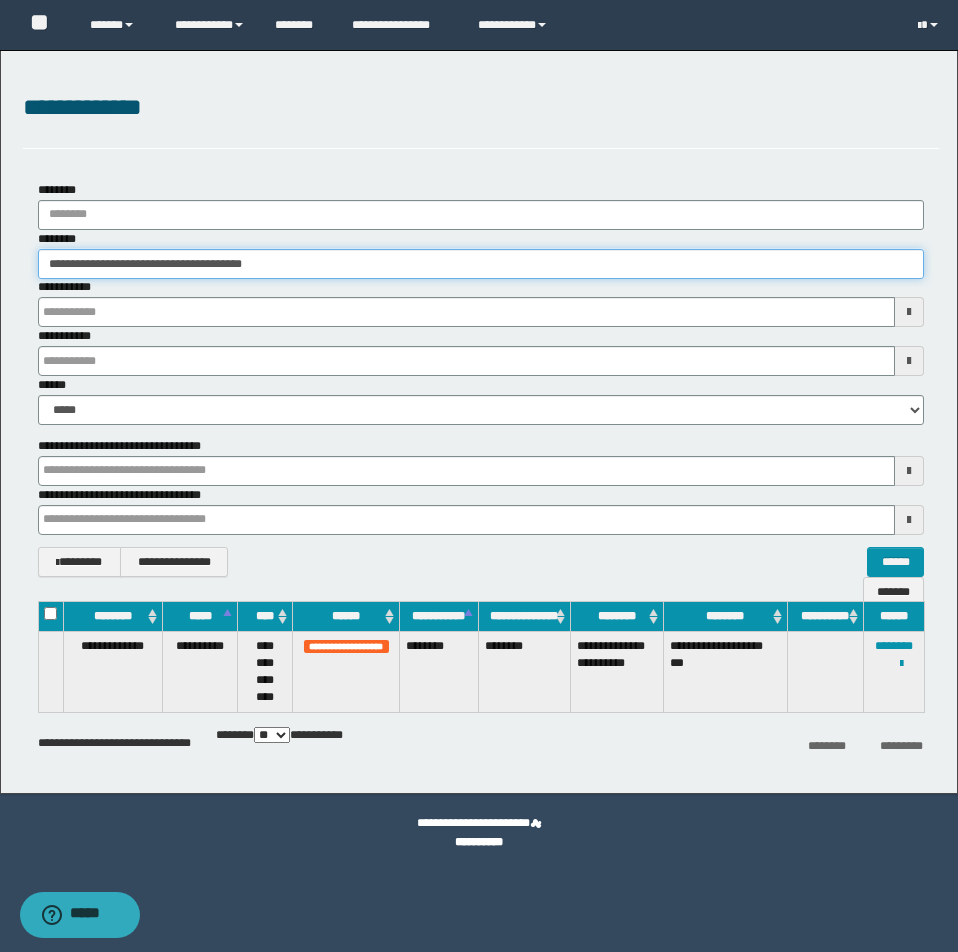 click on "**********" at bounding box center [481, 264] 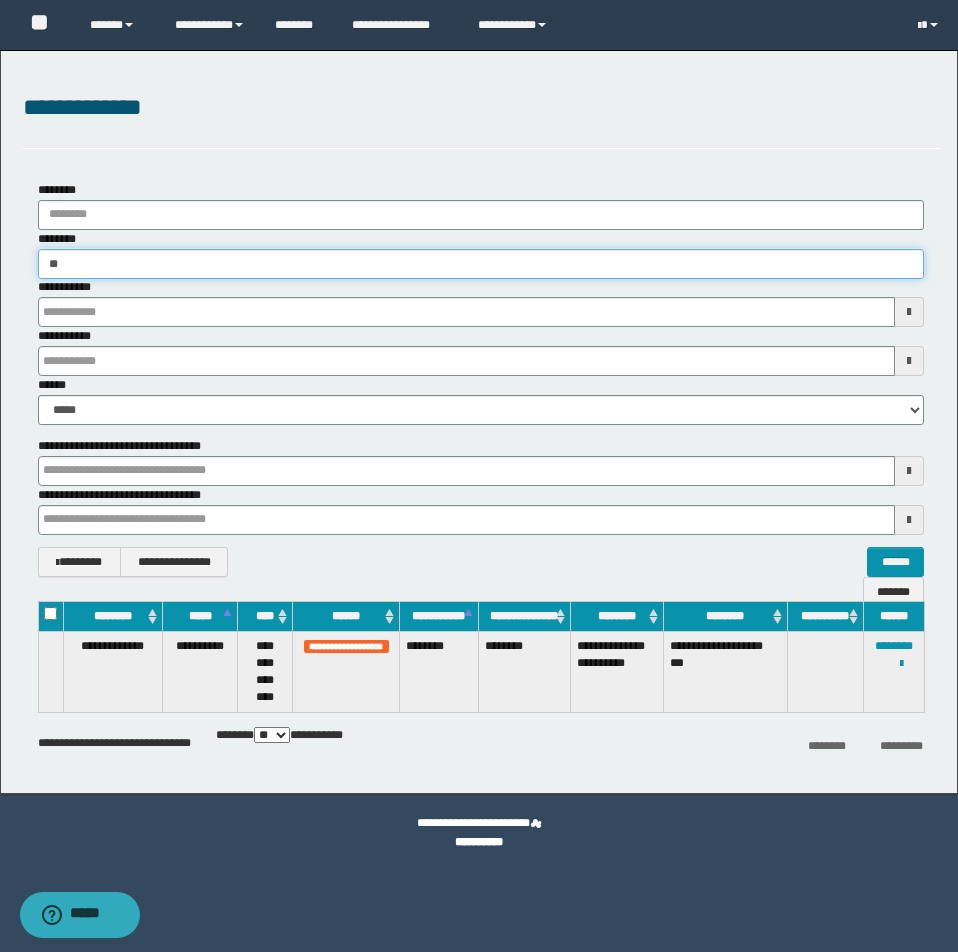 type on "*" 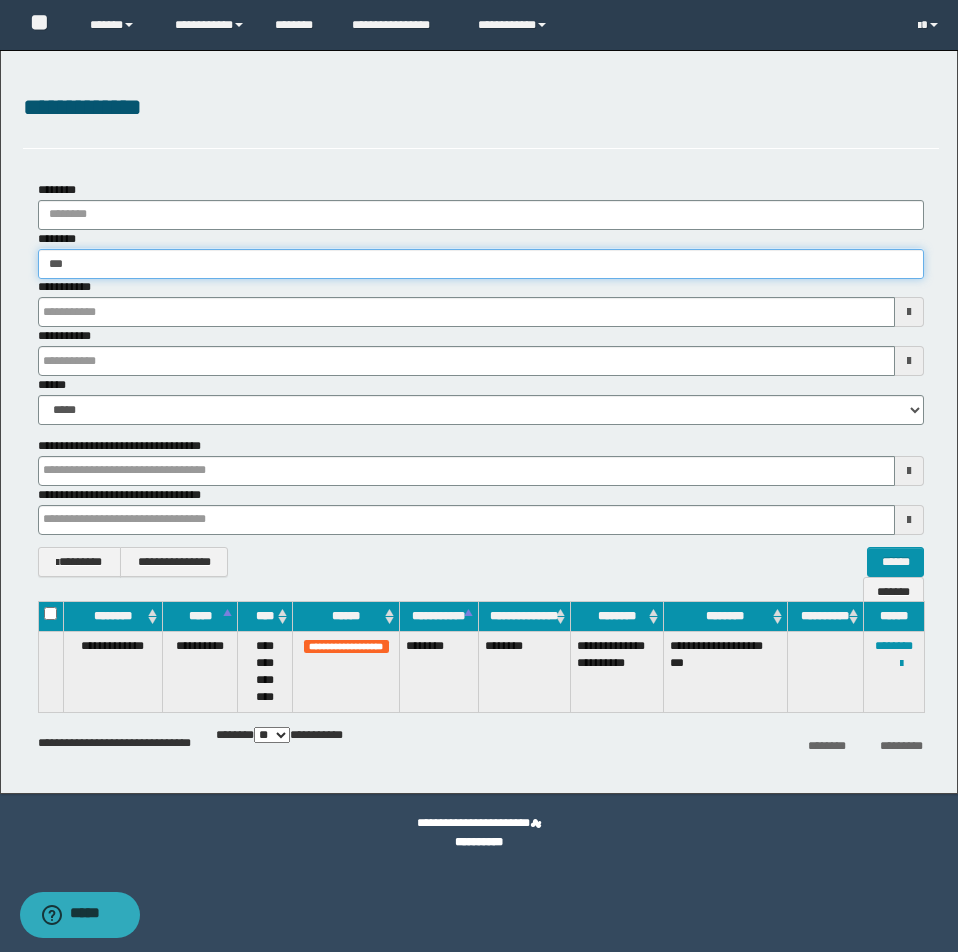 type on "***" 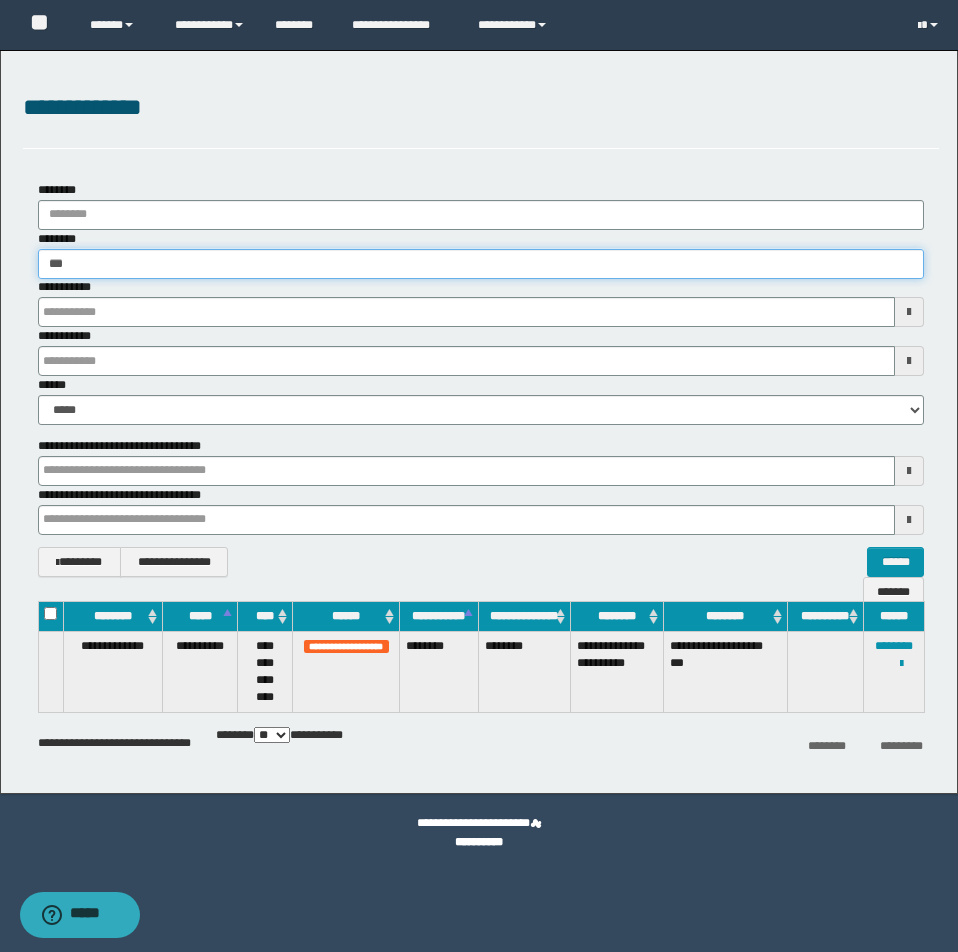 type 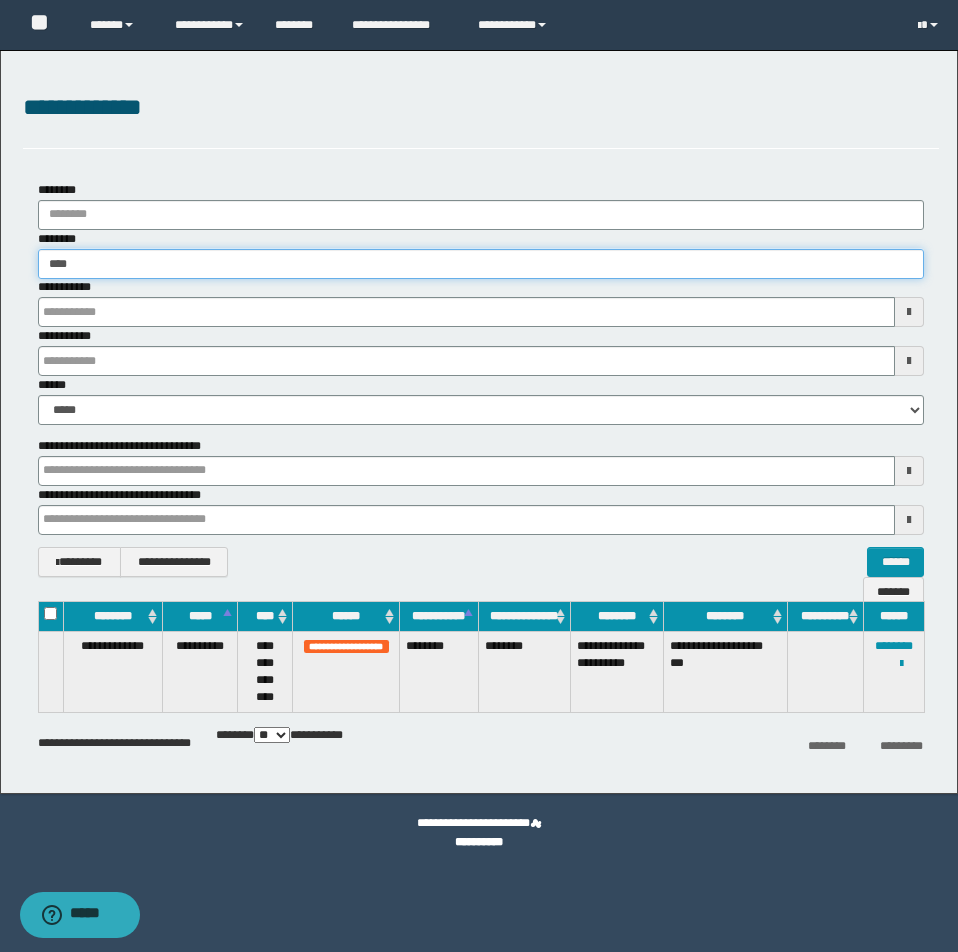 type on "****" 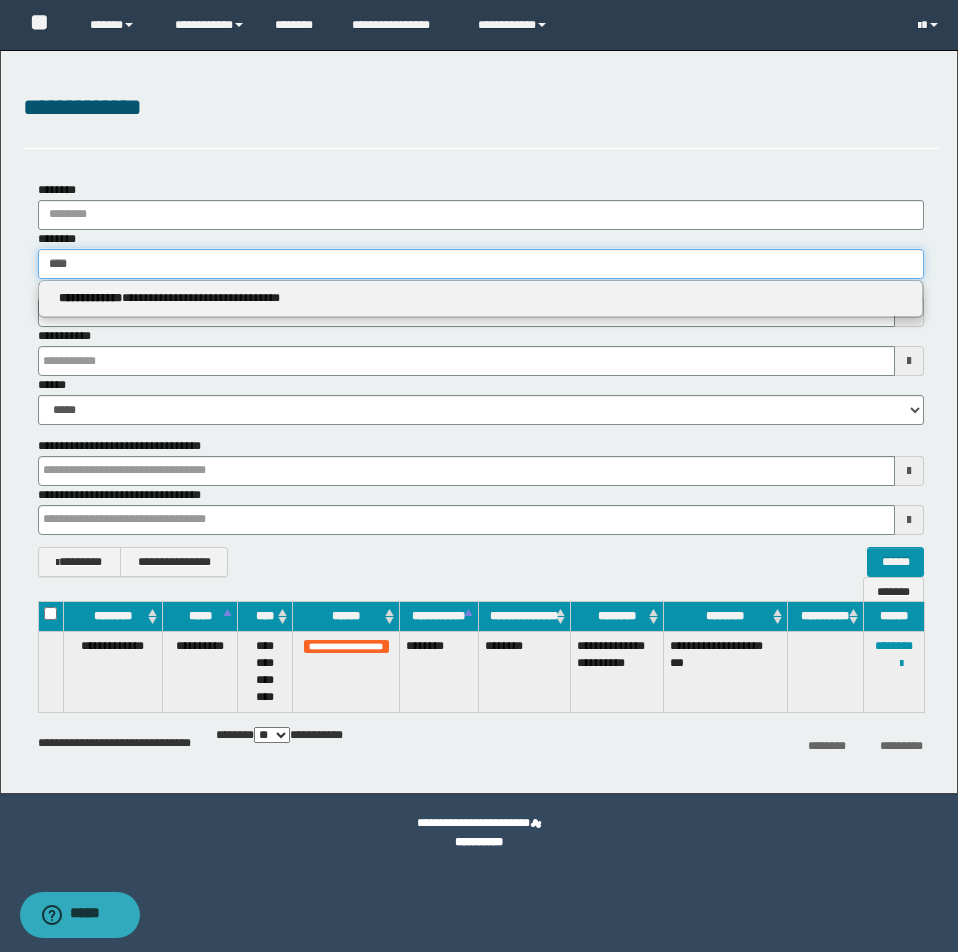 type 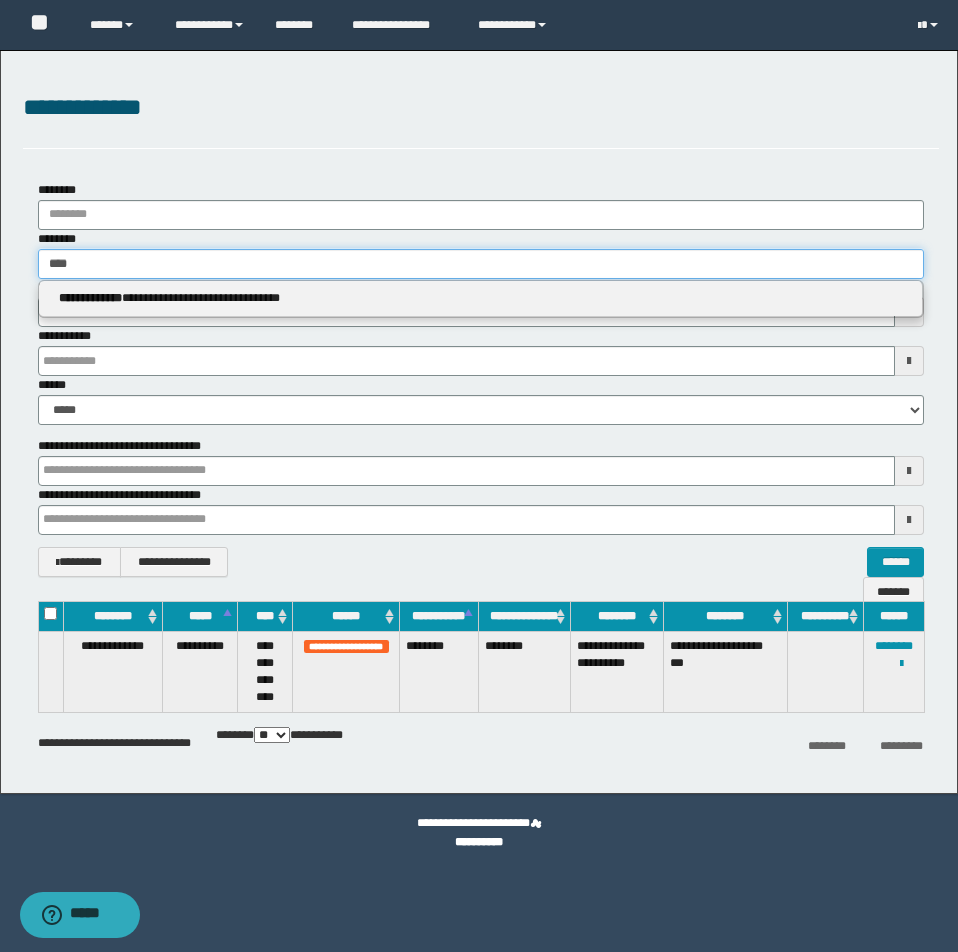 type on "*****" 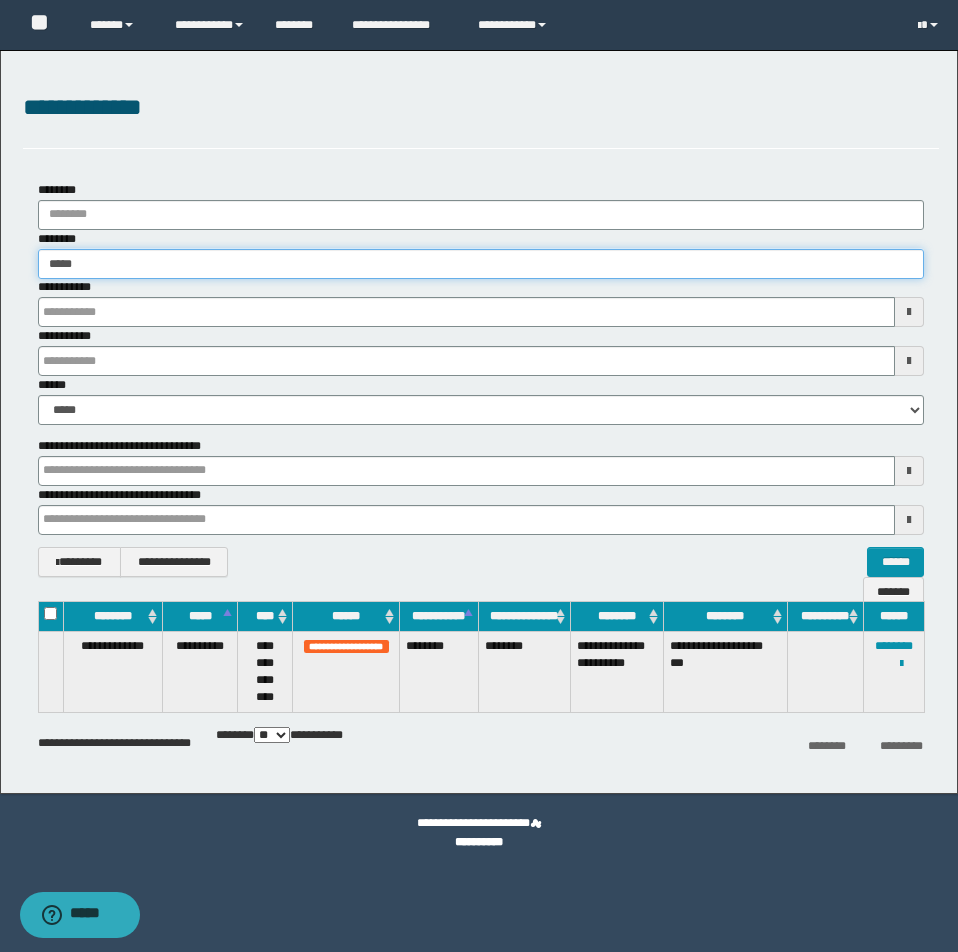 type on "*****" 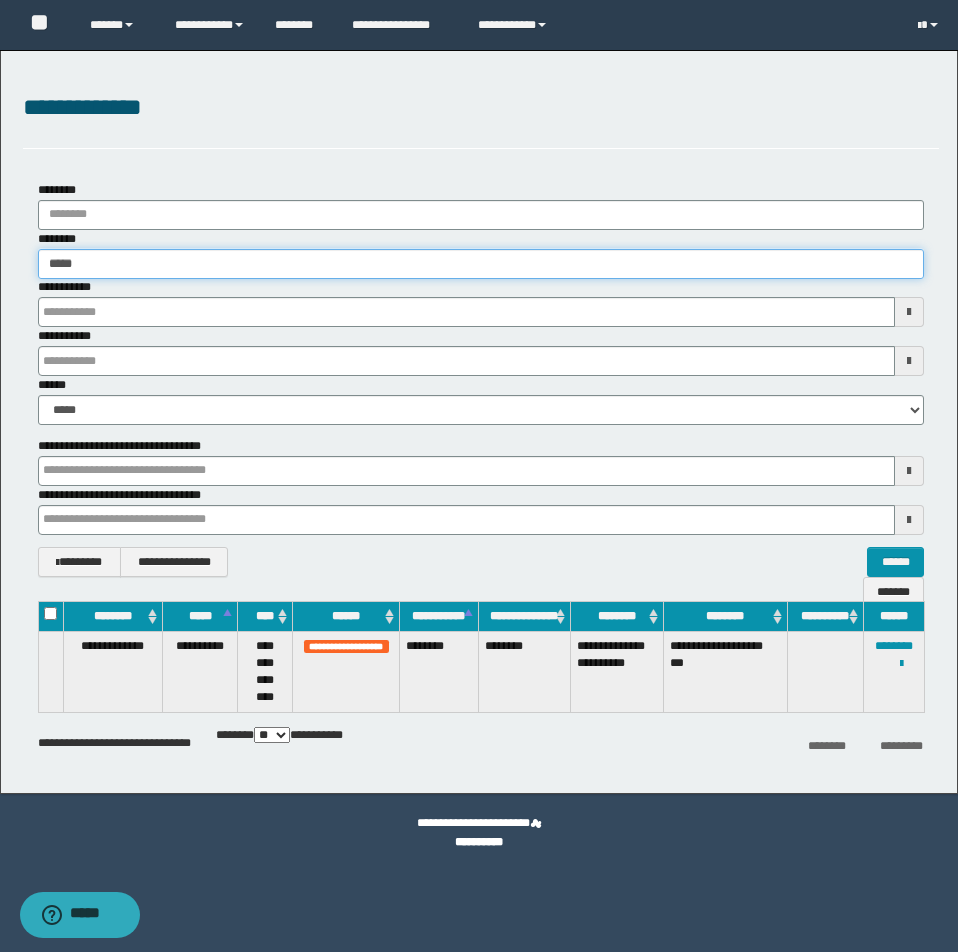 type 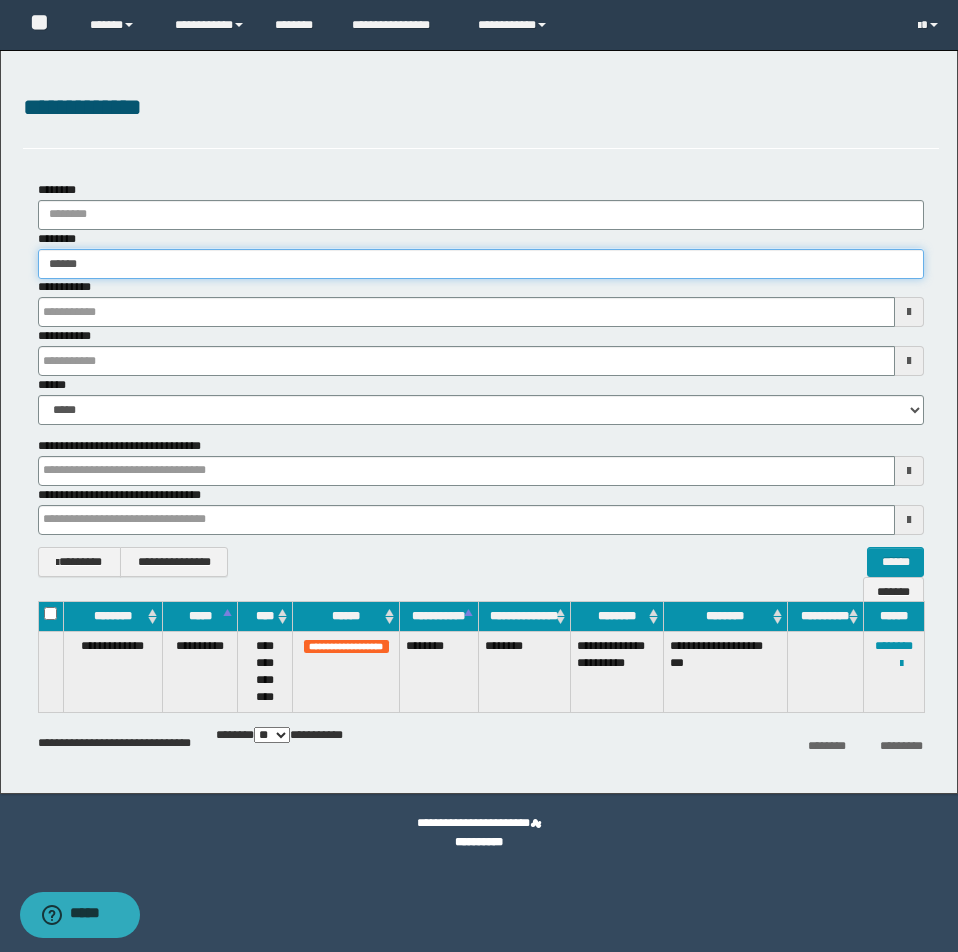 type on "******" 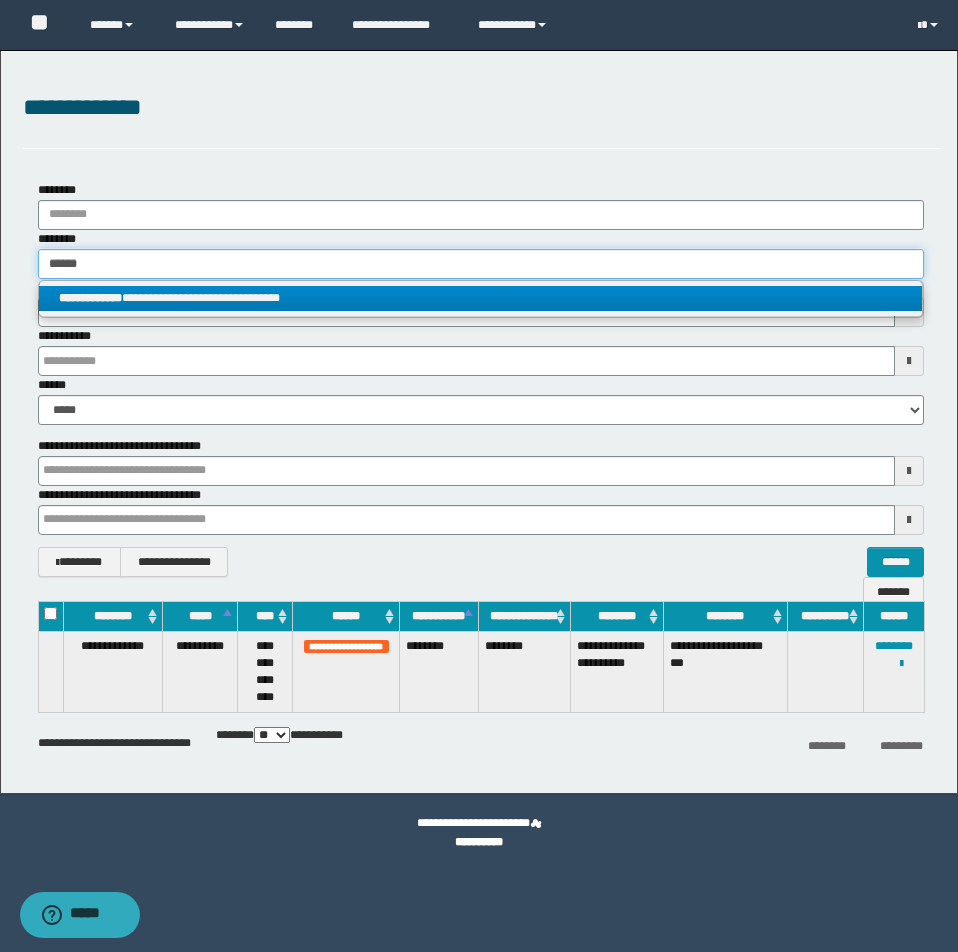 type on "******" 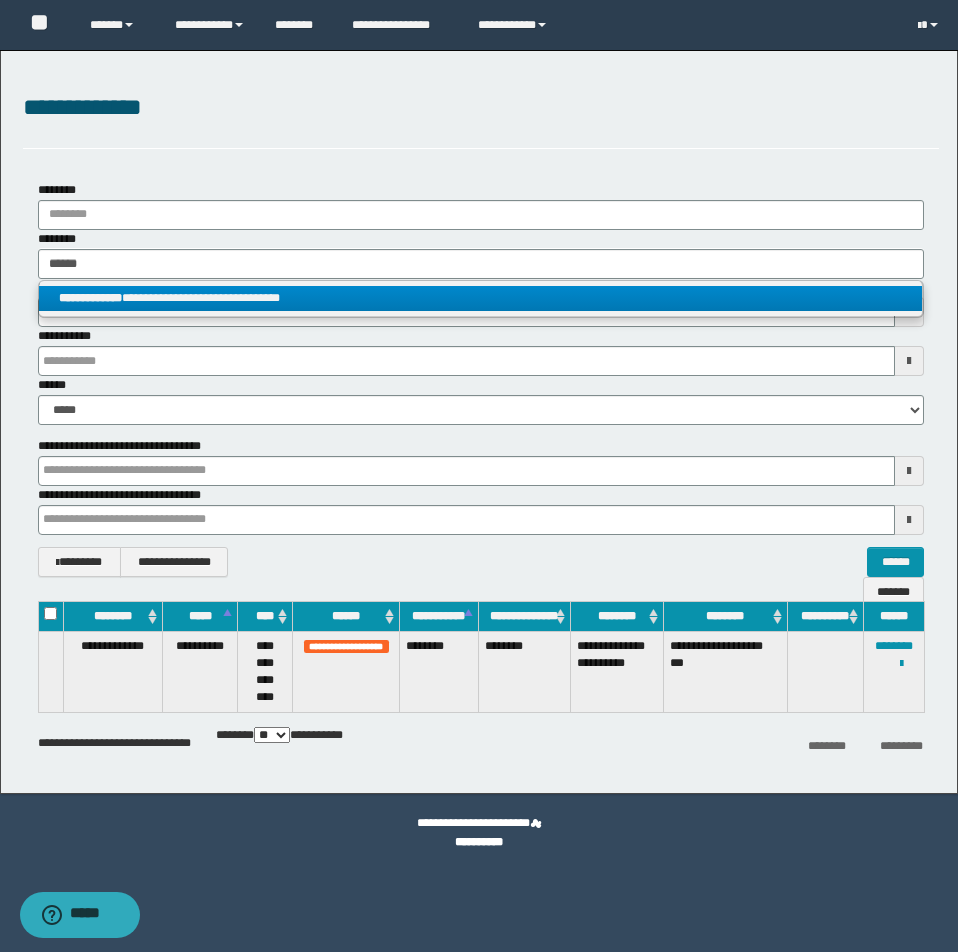 click on "**********" at bounding box center (480, 298) 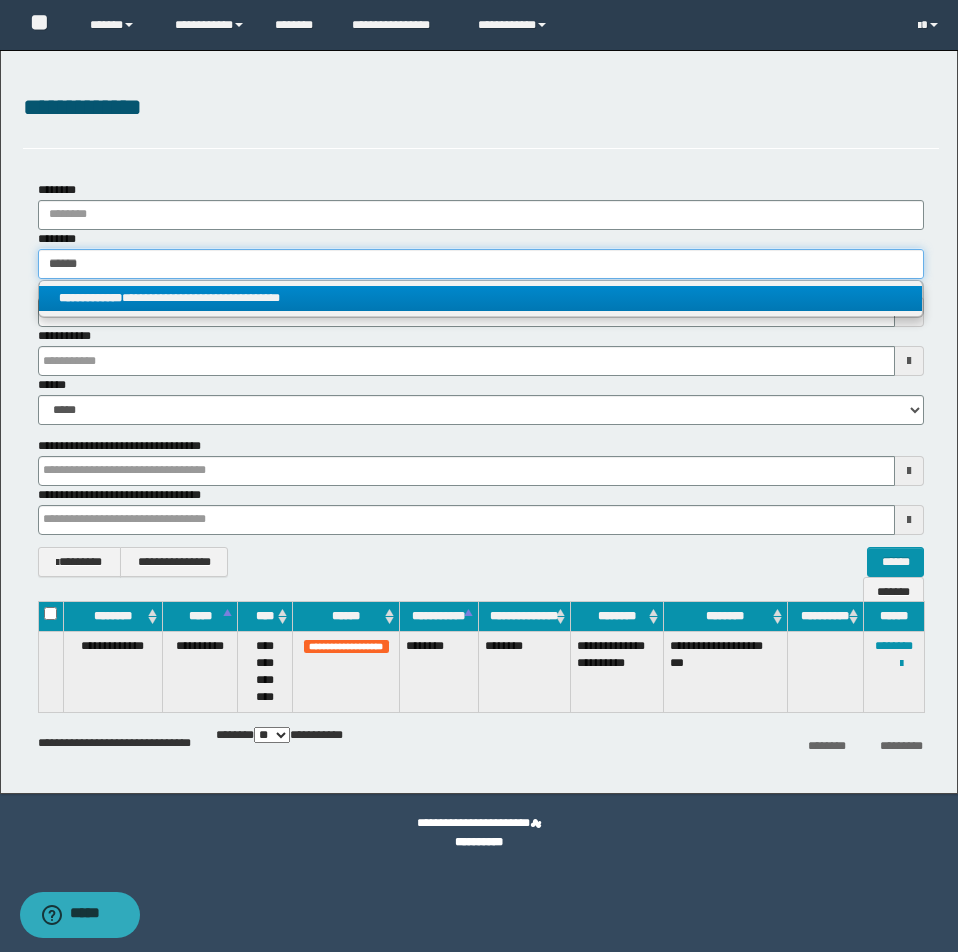 type 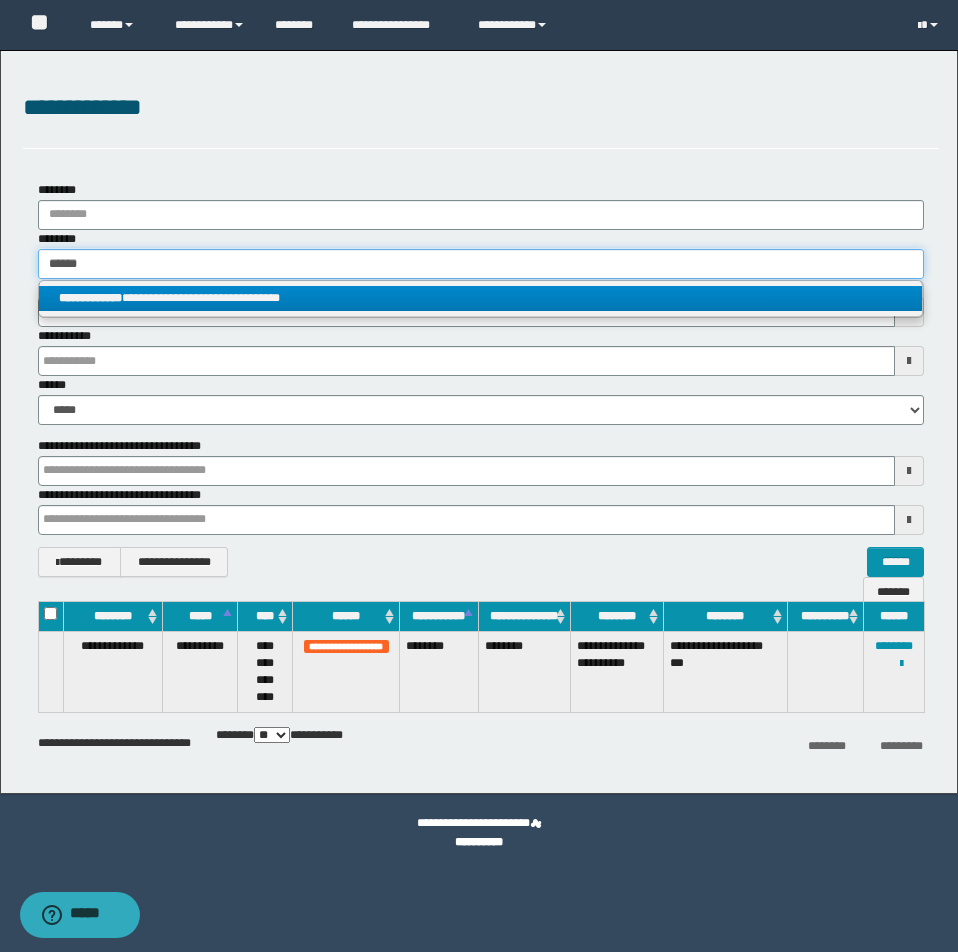 type on "**********" 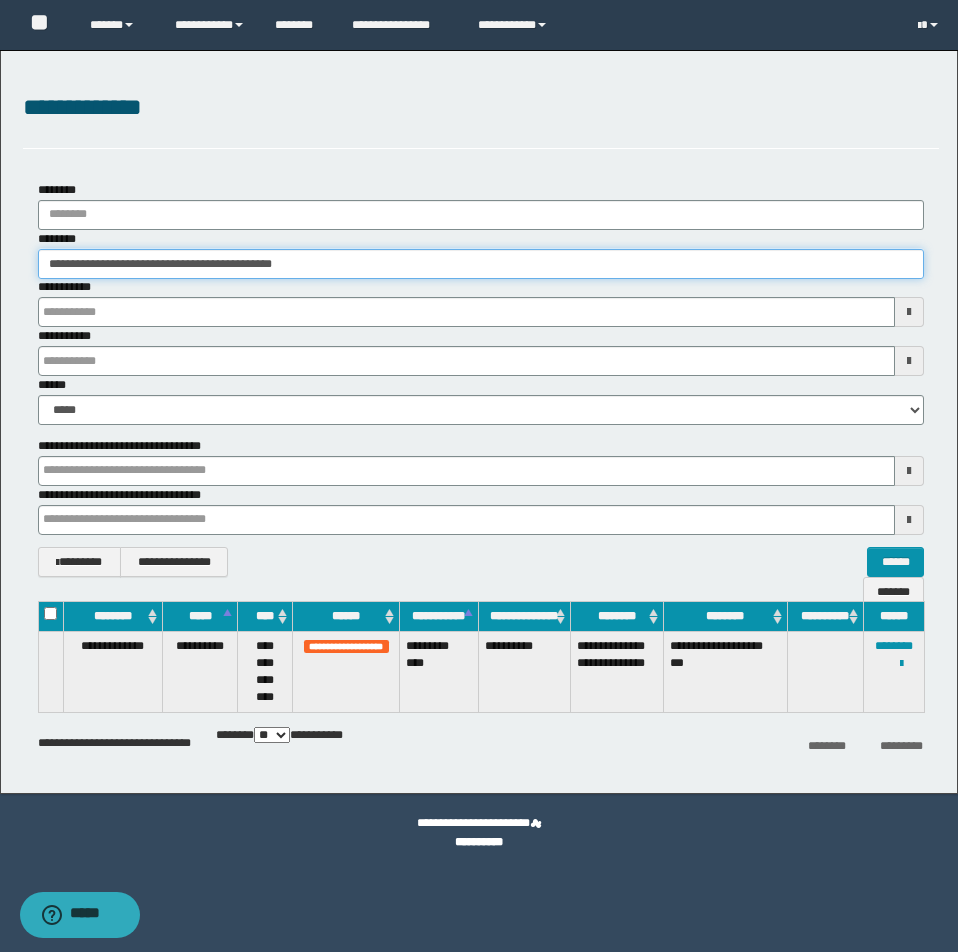 drag, startPoint x: 46, startPoint y: 263, endPoint x: 407, endPoint y: 269, distance: 361.04987 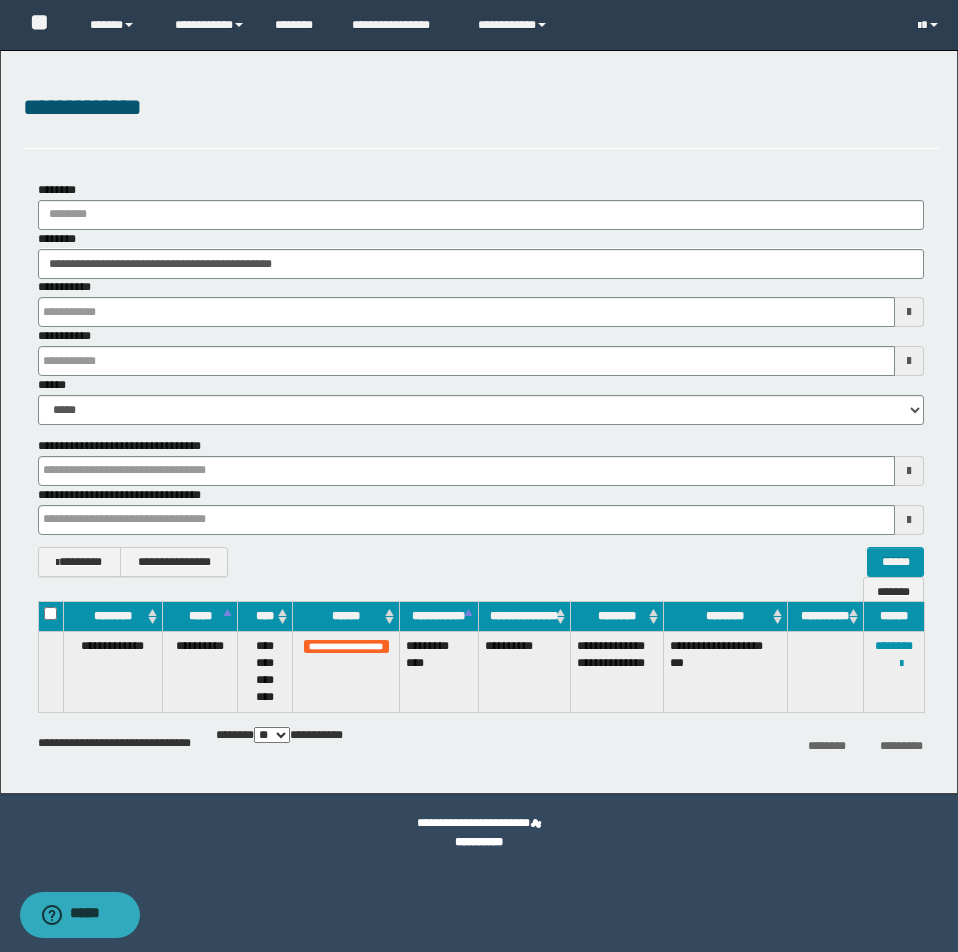 click at bounding box center (0, 0) 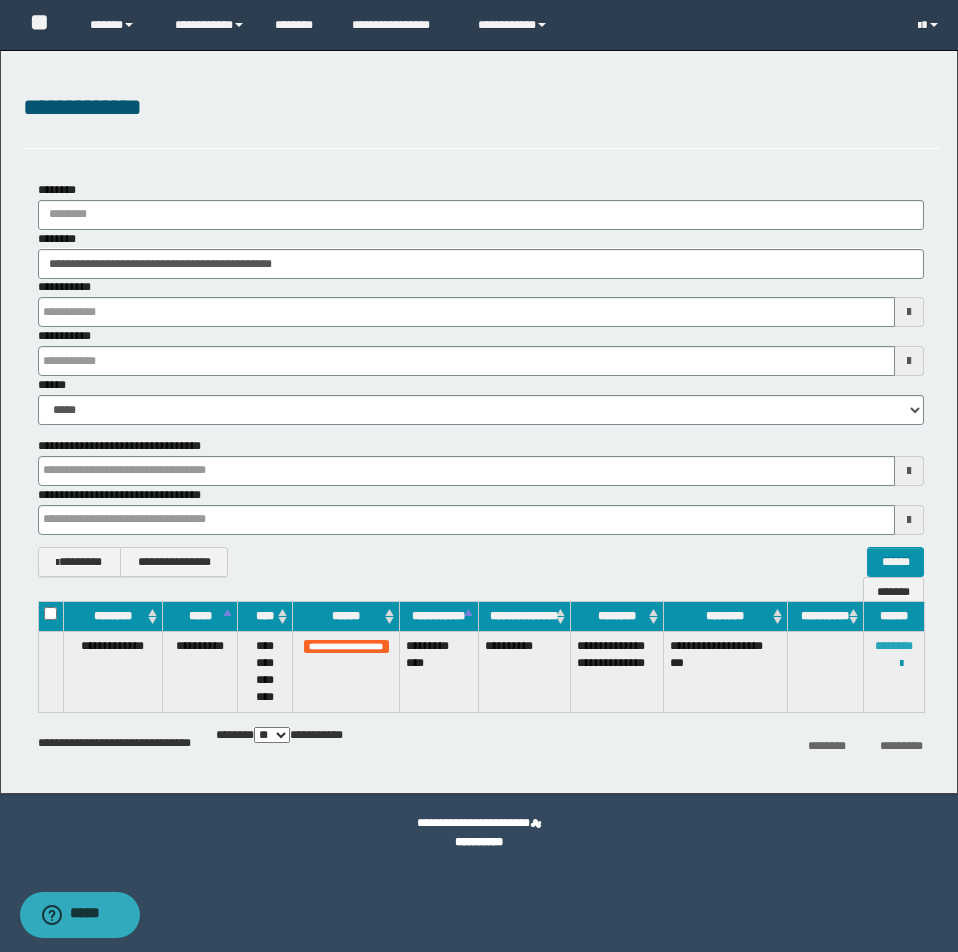 click on "********" at bounding box center [894, 646] 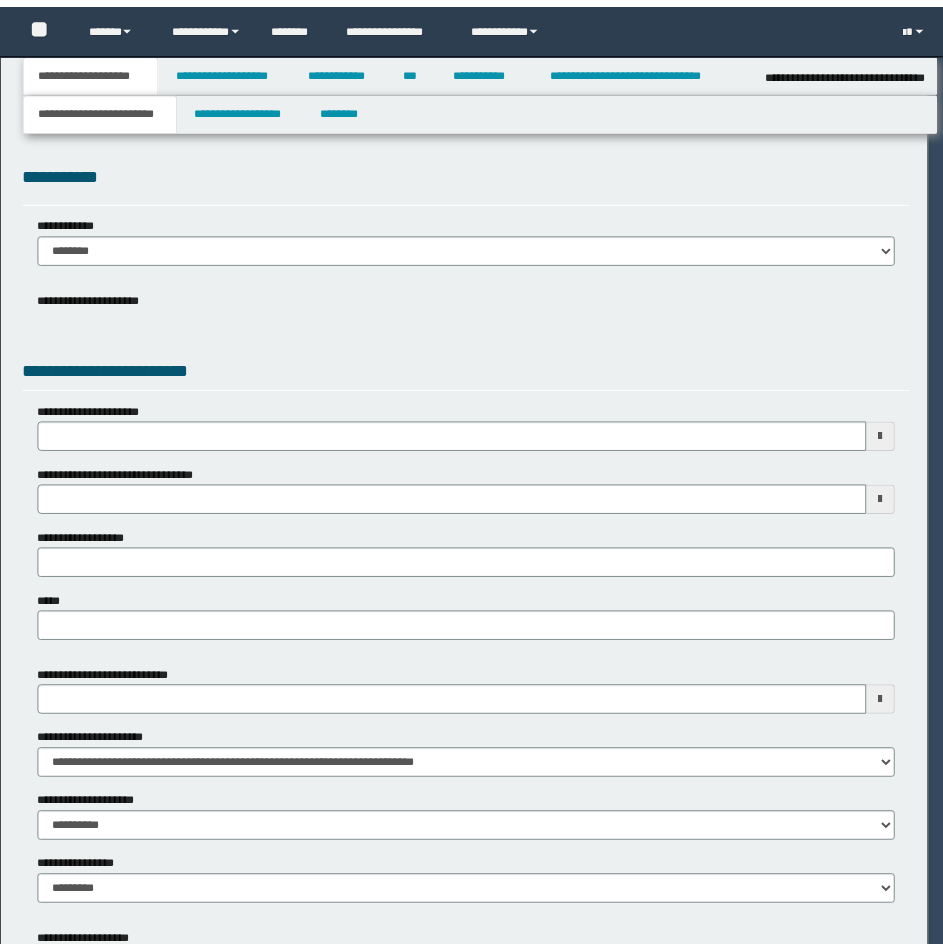 scroll, scrollTop: 0, scrollLeft: 0, axis: both 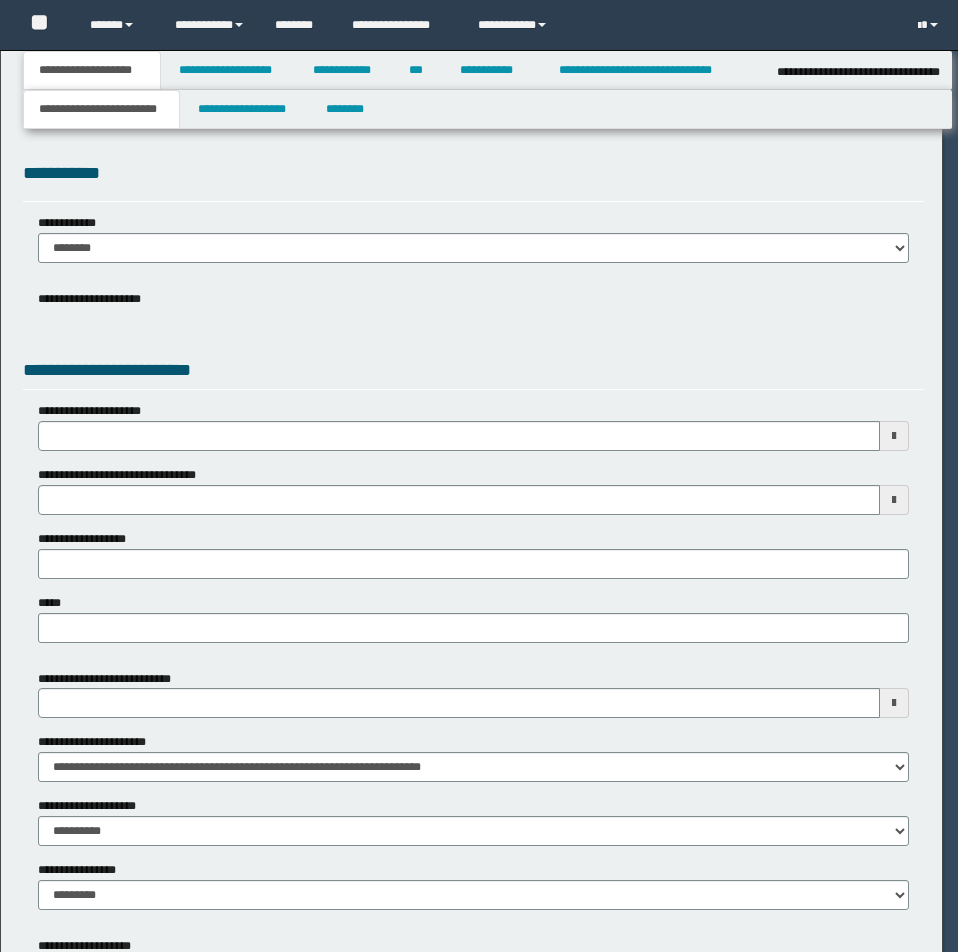 select on "*" 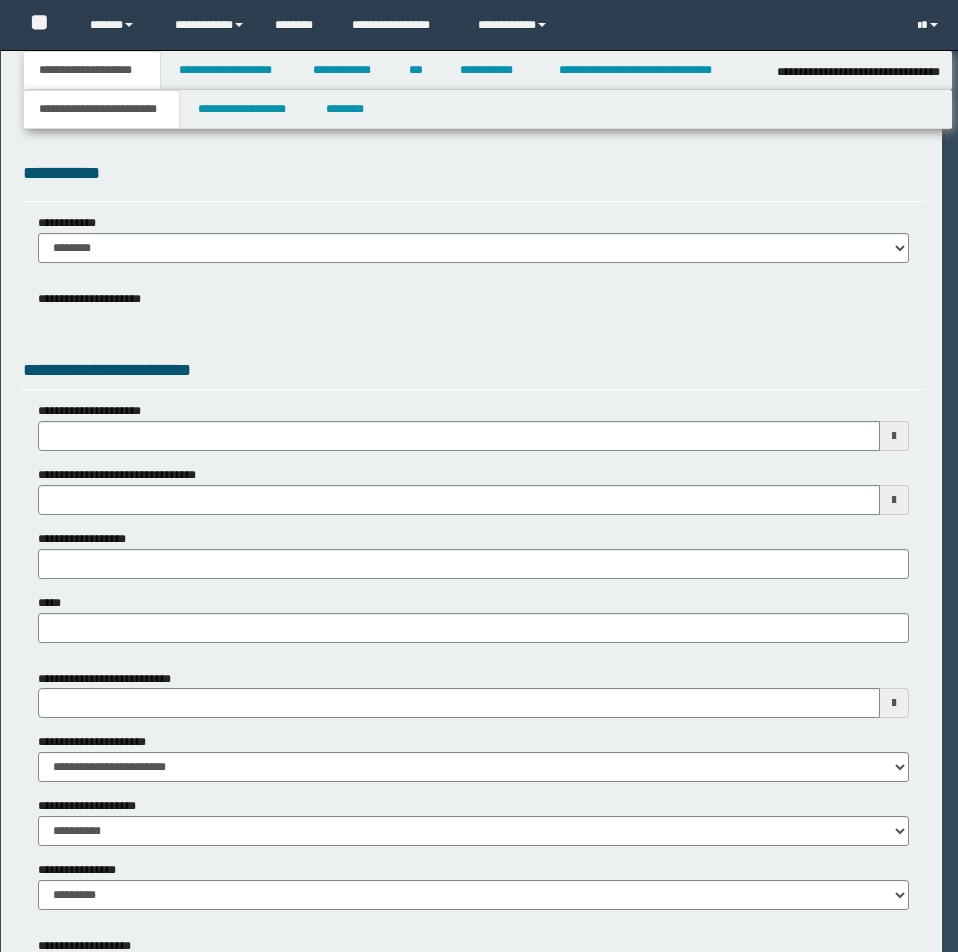 select on "*" 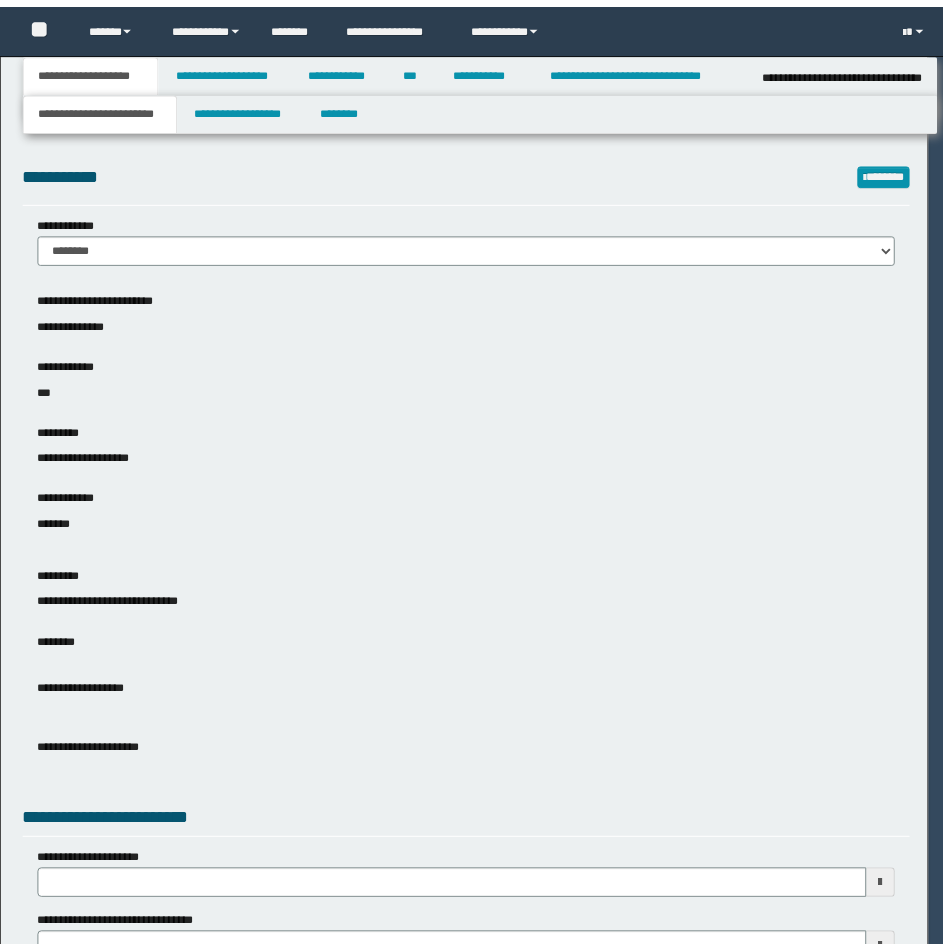 scroll, scrollTop: 0, scrollLeft: 0, axis: both 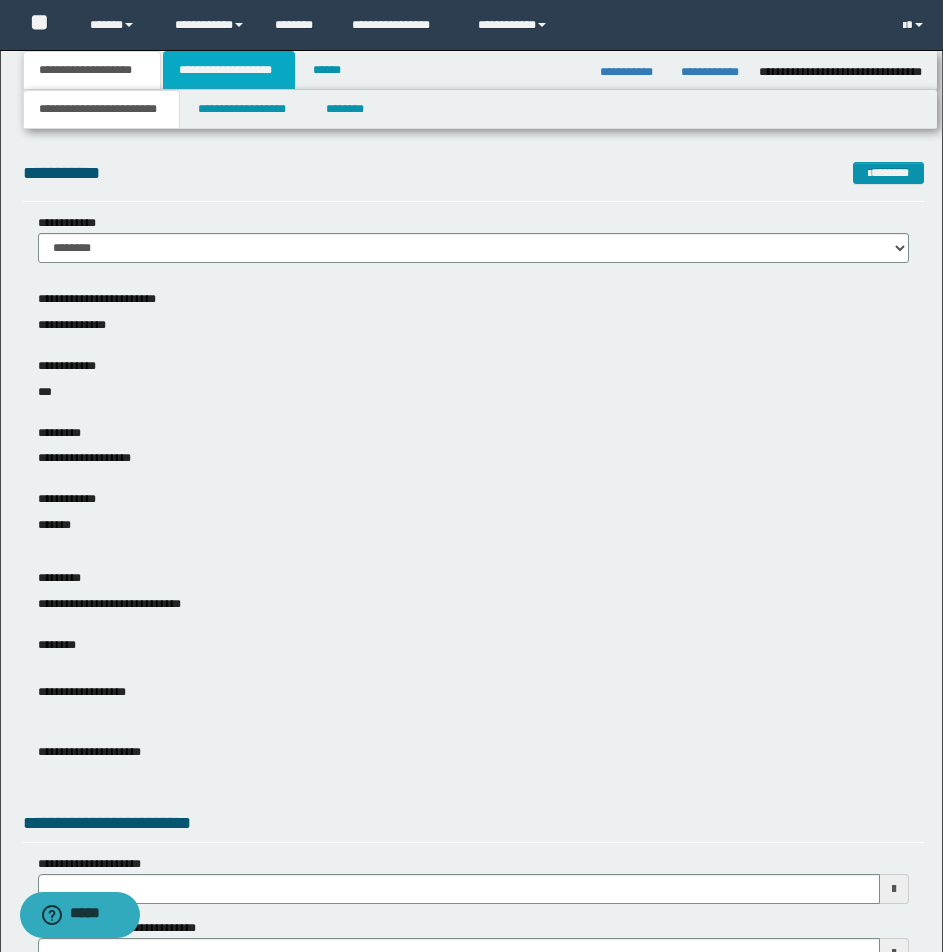 click on "**********" at bounding box center (229, 70) 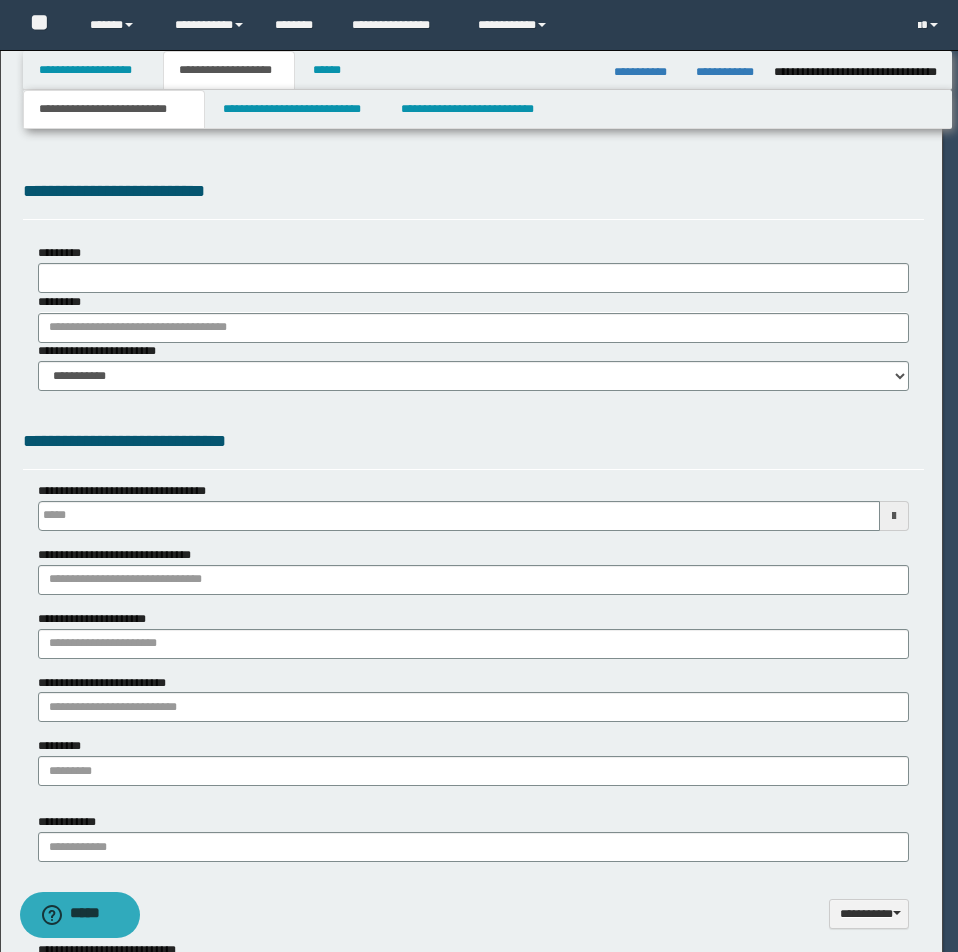 type 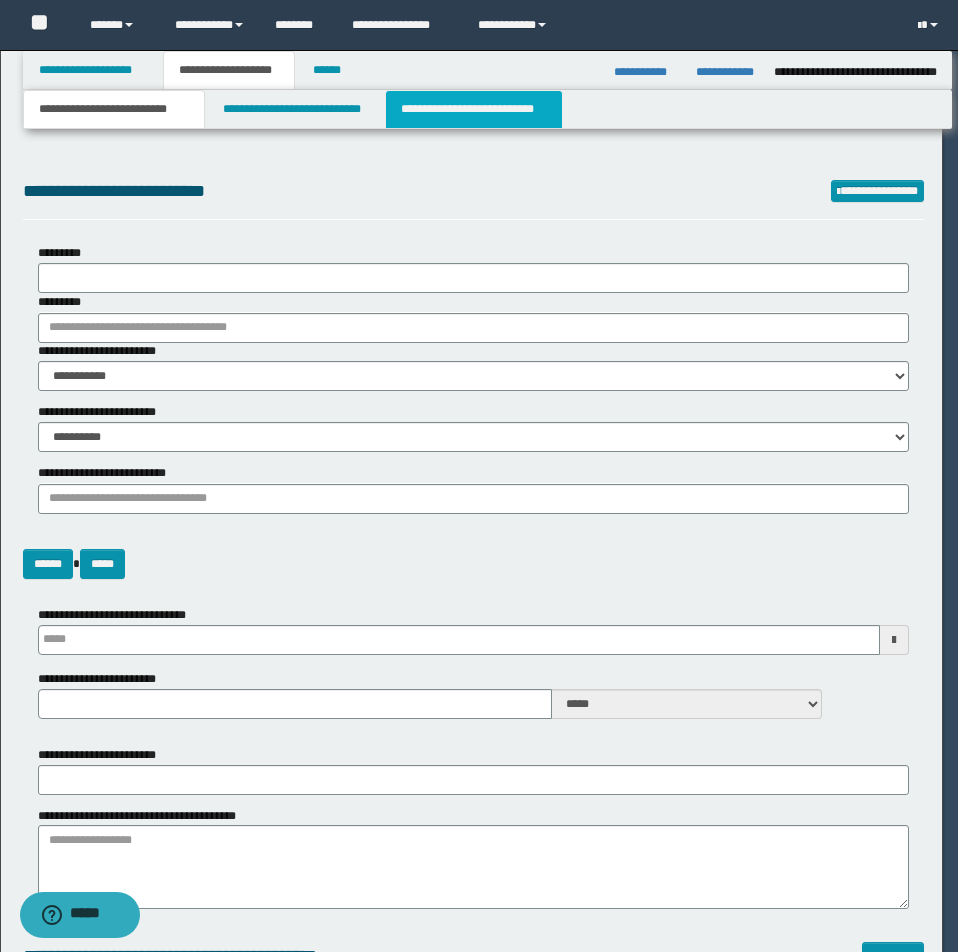 select on "*" 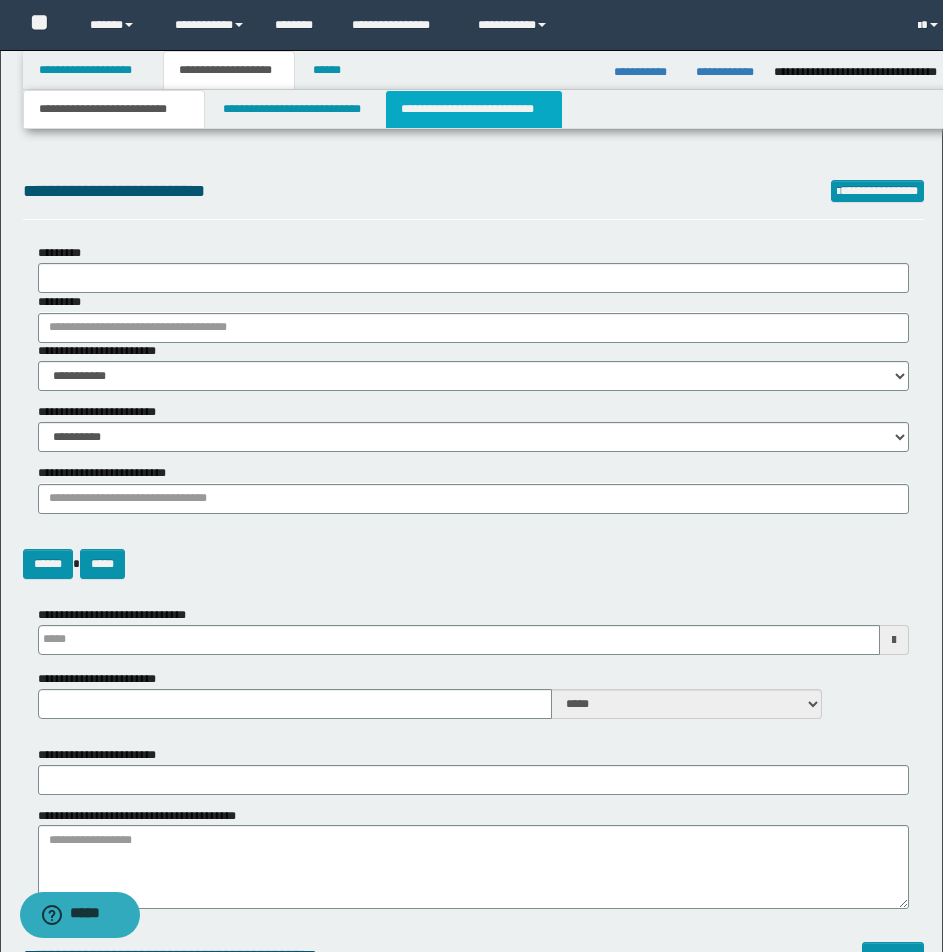 scroll, scrollTop: 0, scrollLeft: 0, axis: both 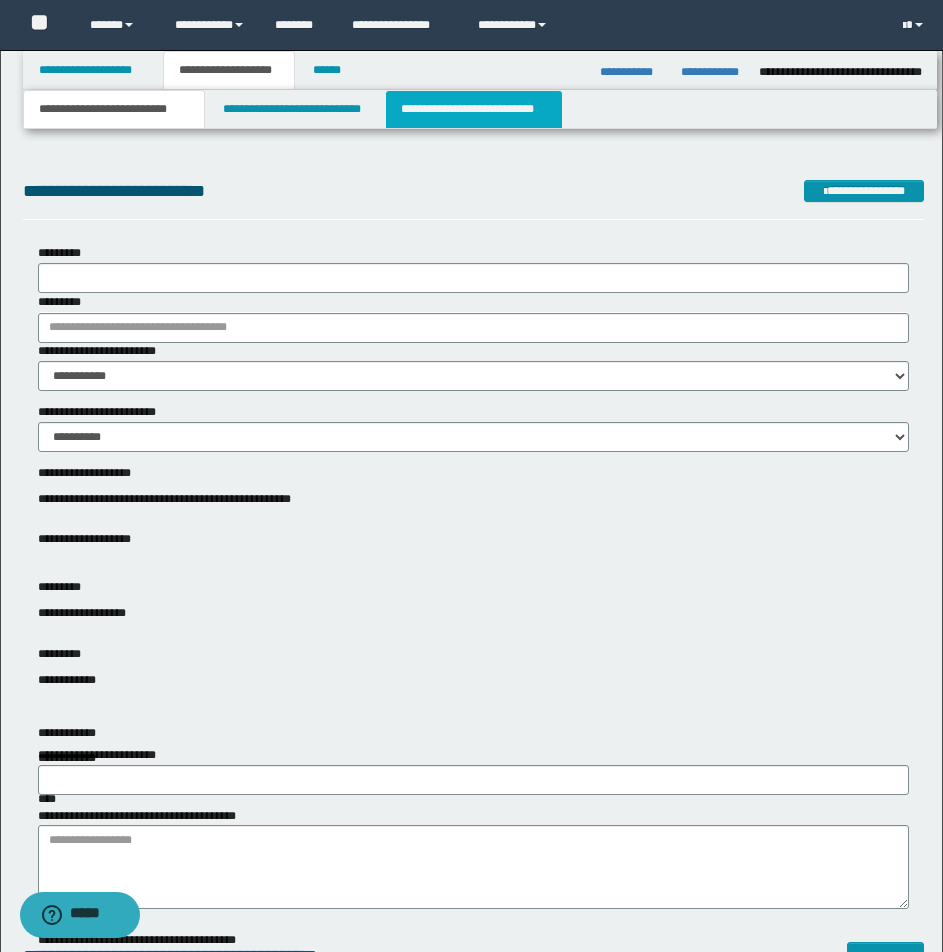 click on "**********" at bounding box center [474, 109] 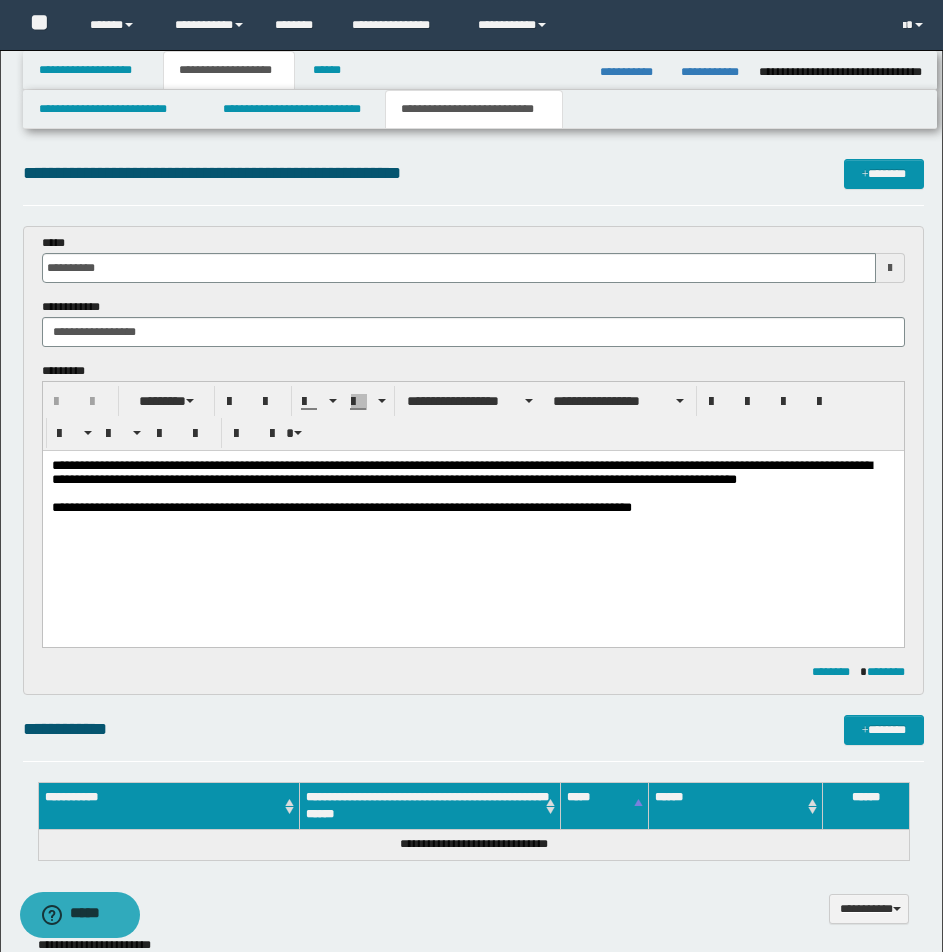 scroll, scrollTop: 0, scrollLeft: 0, axis: both 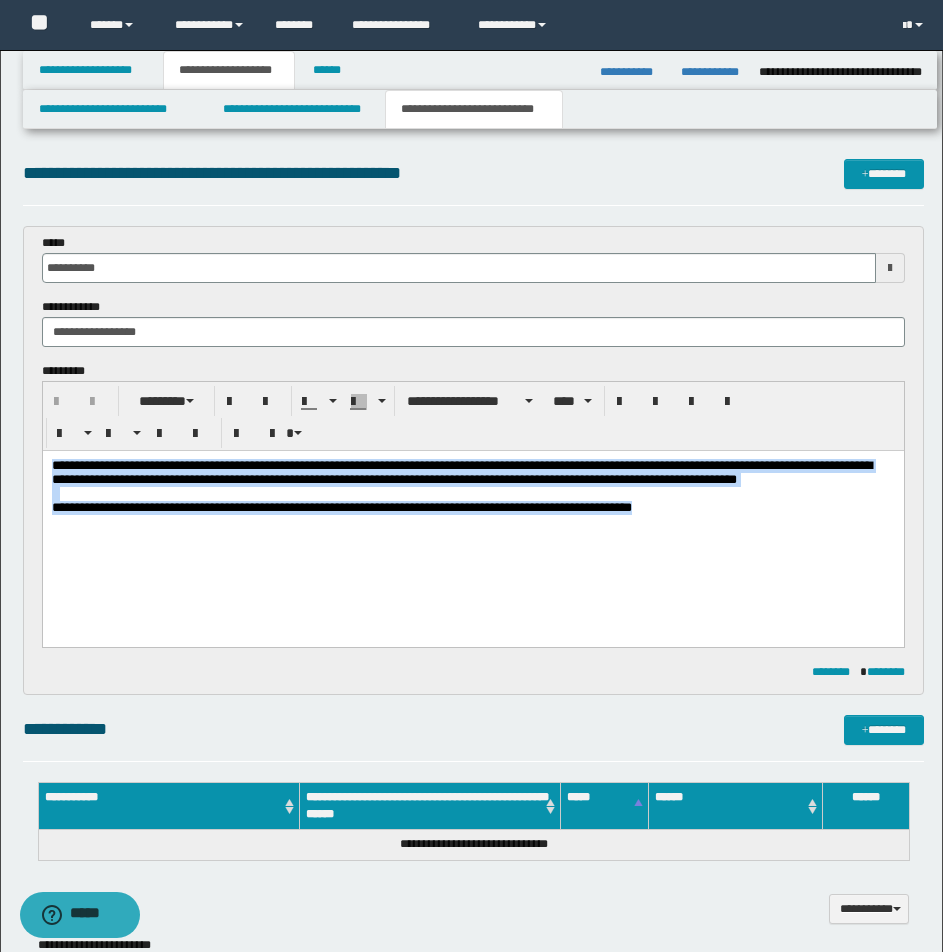 drag, startPoint x: 53, startPoint y: 464, endPoint x: 711, endPoint y: 536, distance: 661.9275 